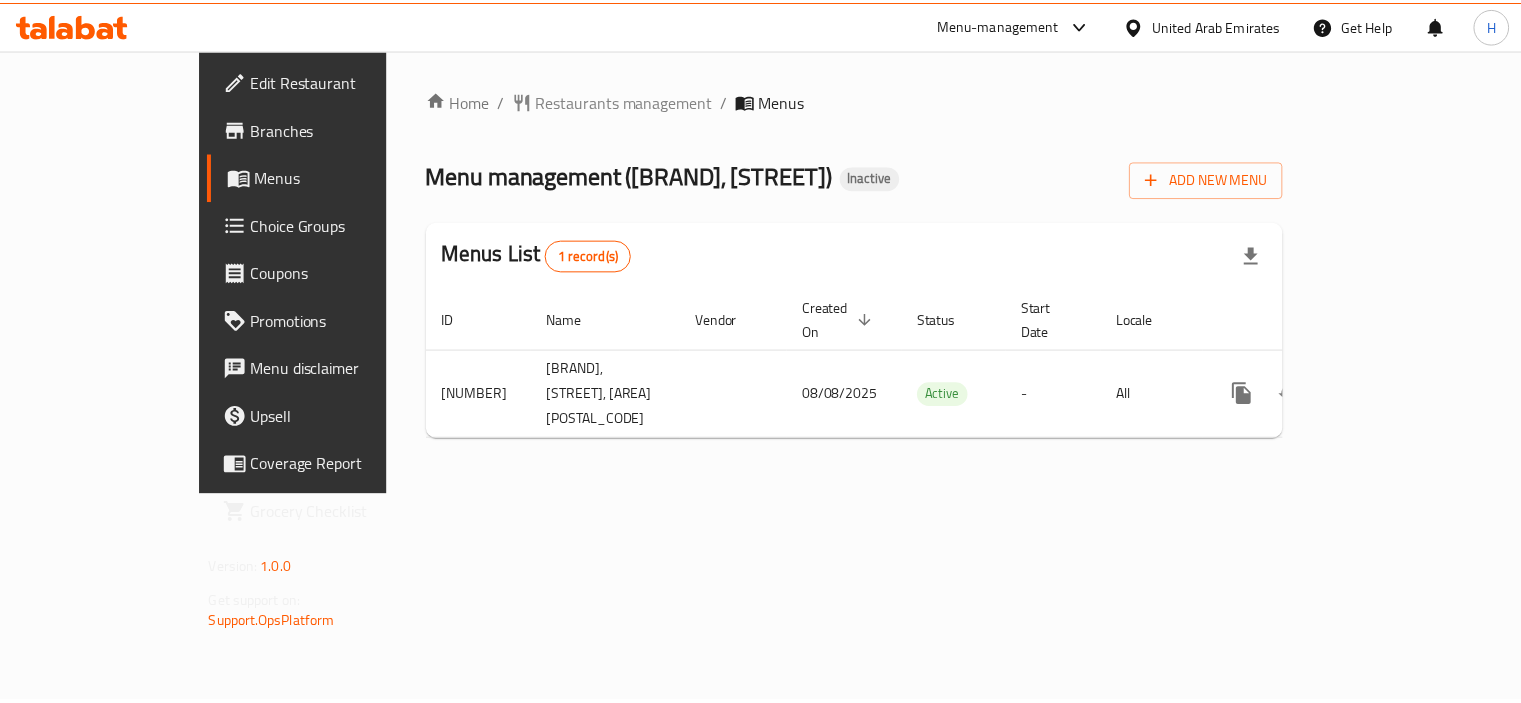 scroll, scrollTop: 0, scrollLeft: 0, axis: both 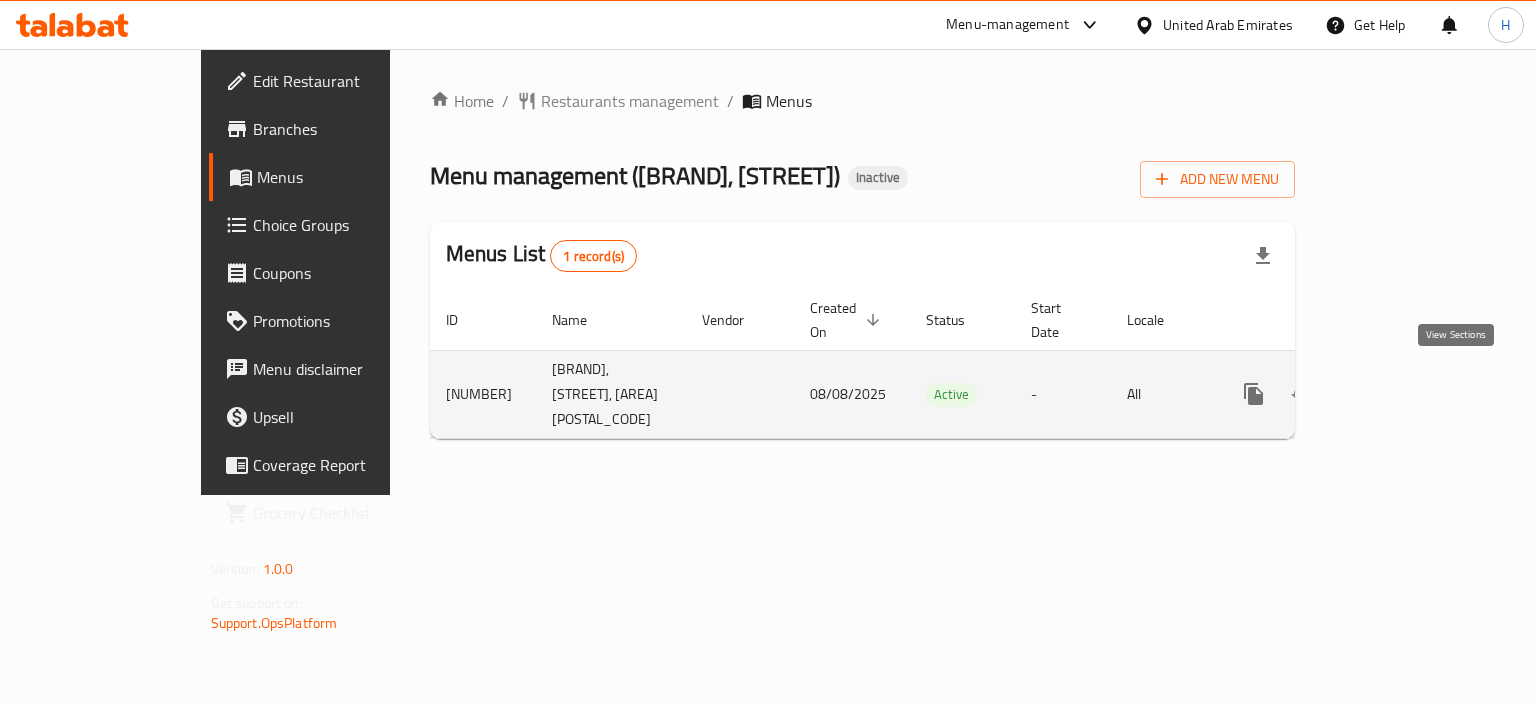 click 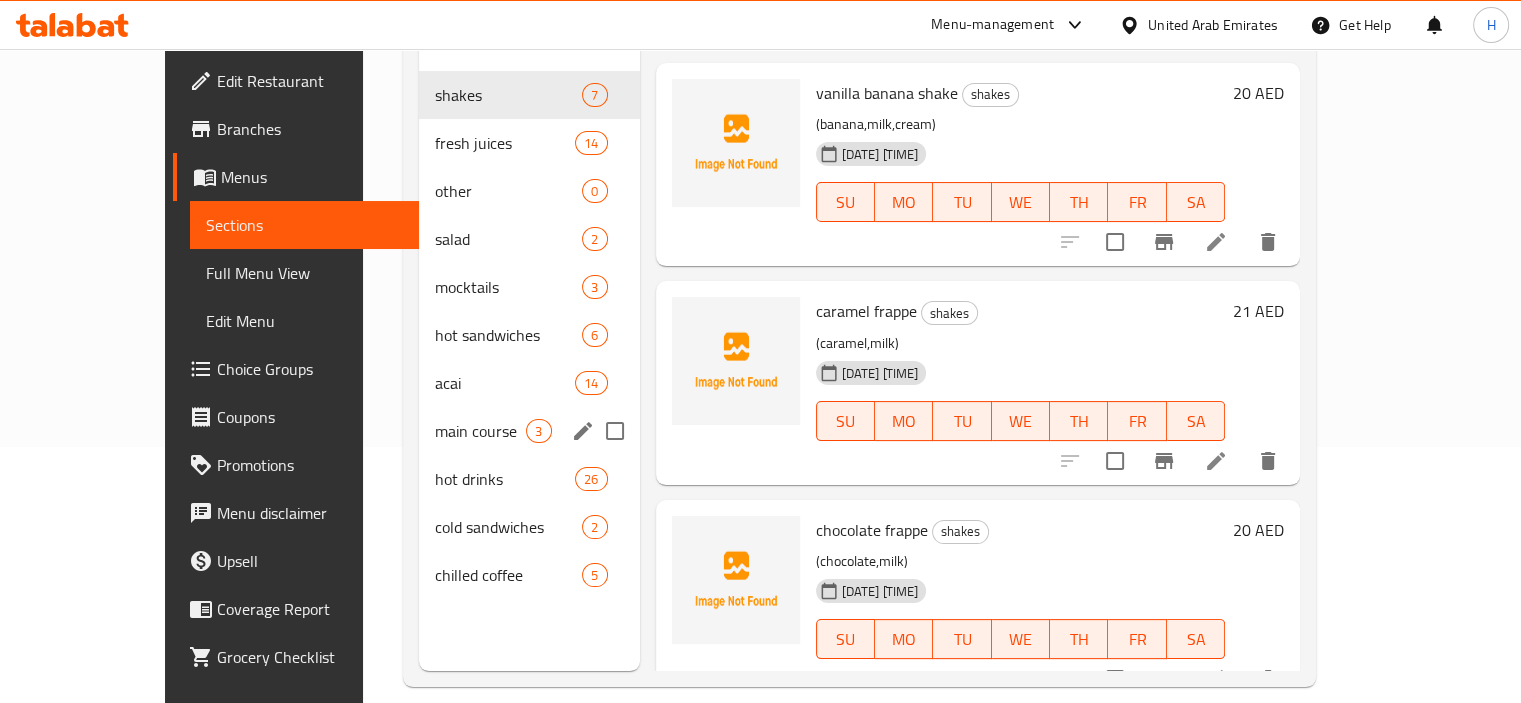 scroll, scrollTop: 280, scrollLeft: 0, axis: vertical 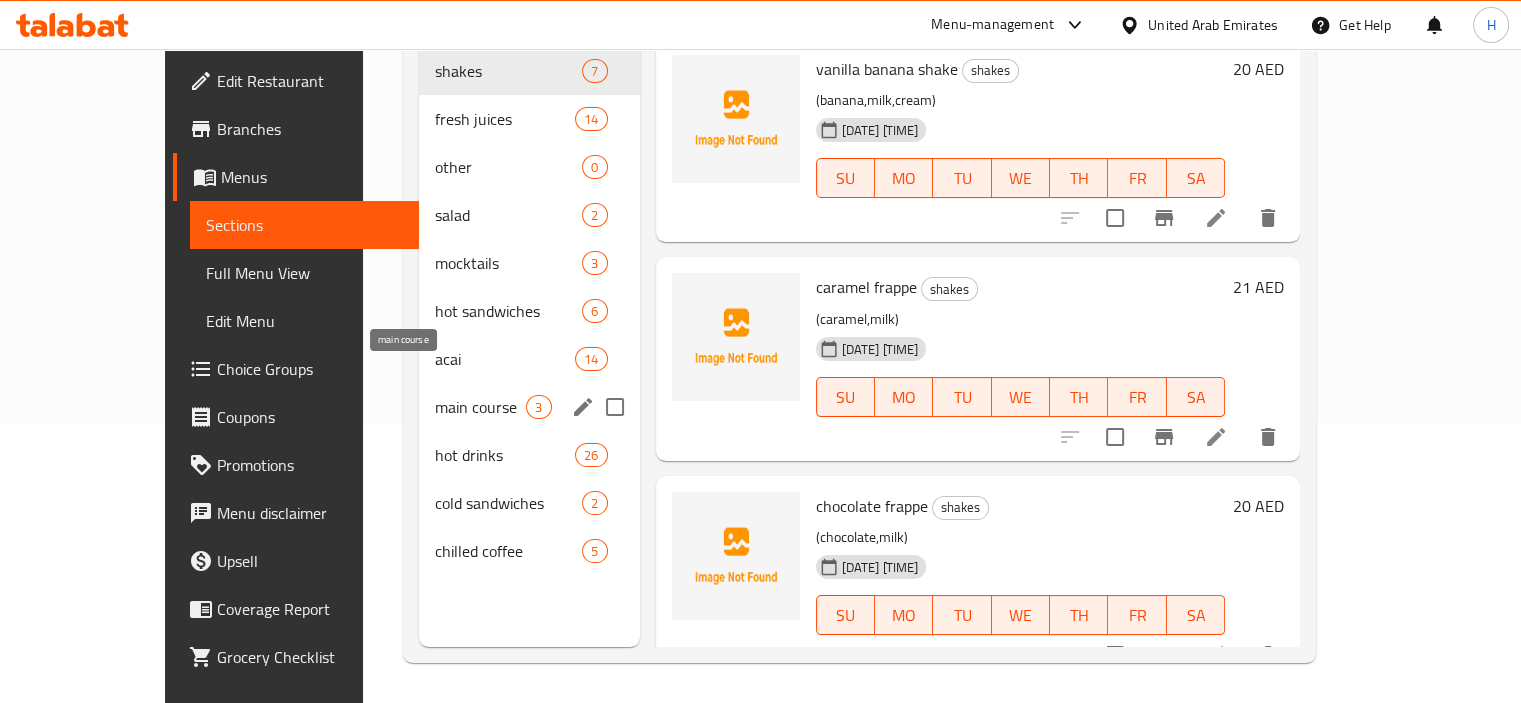 click on "main course" at bounding box center (480, 407) 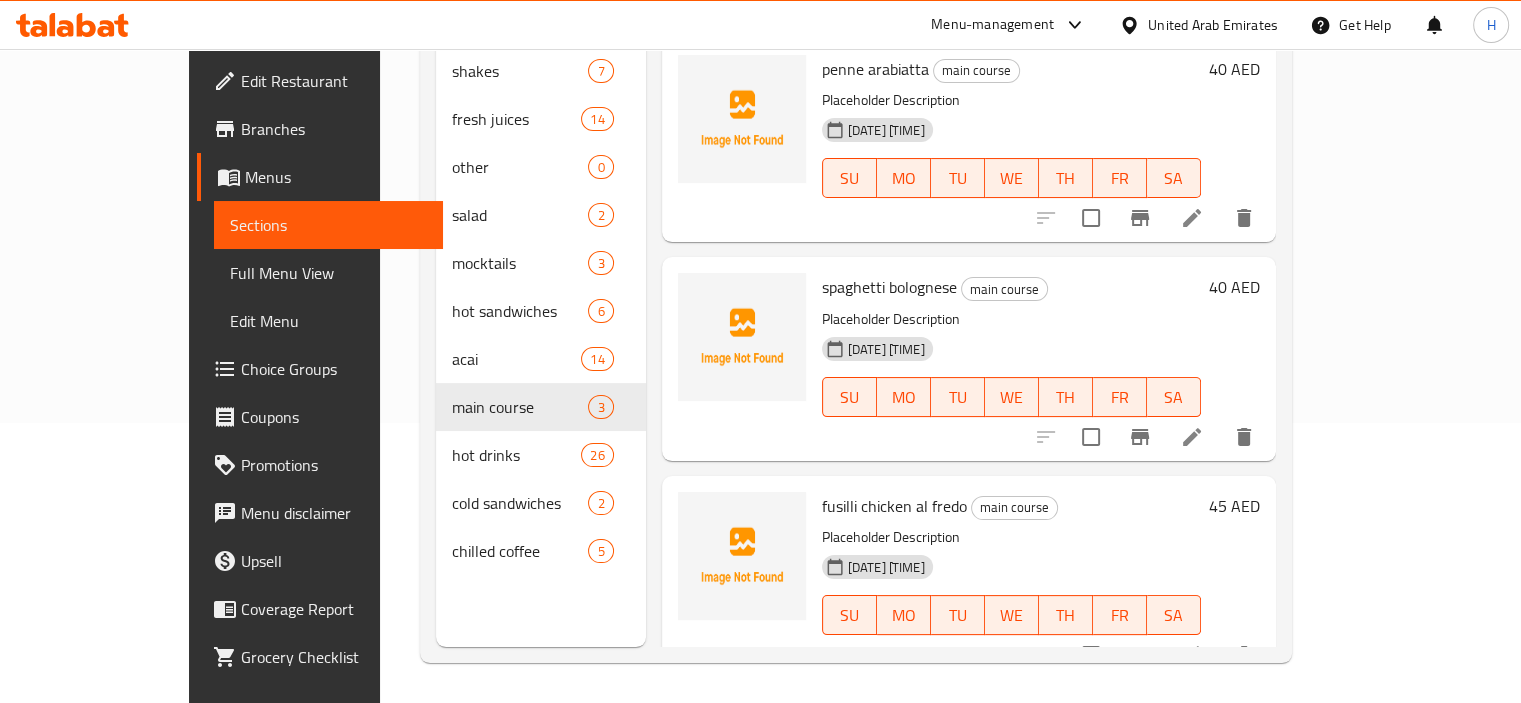 scroll, scrollTop: 0, scrollLeft: 0, axis: both 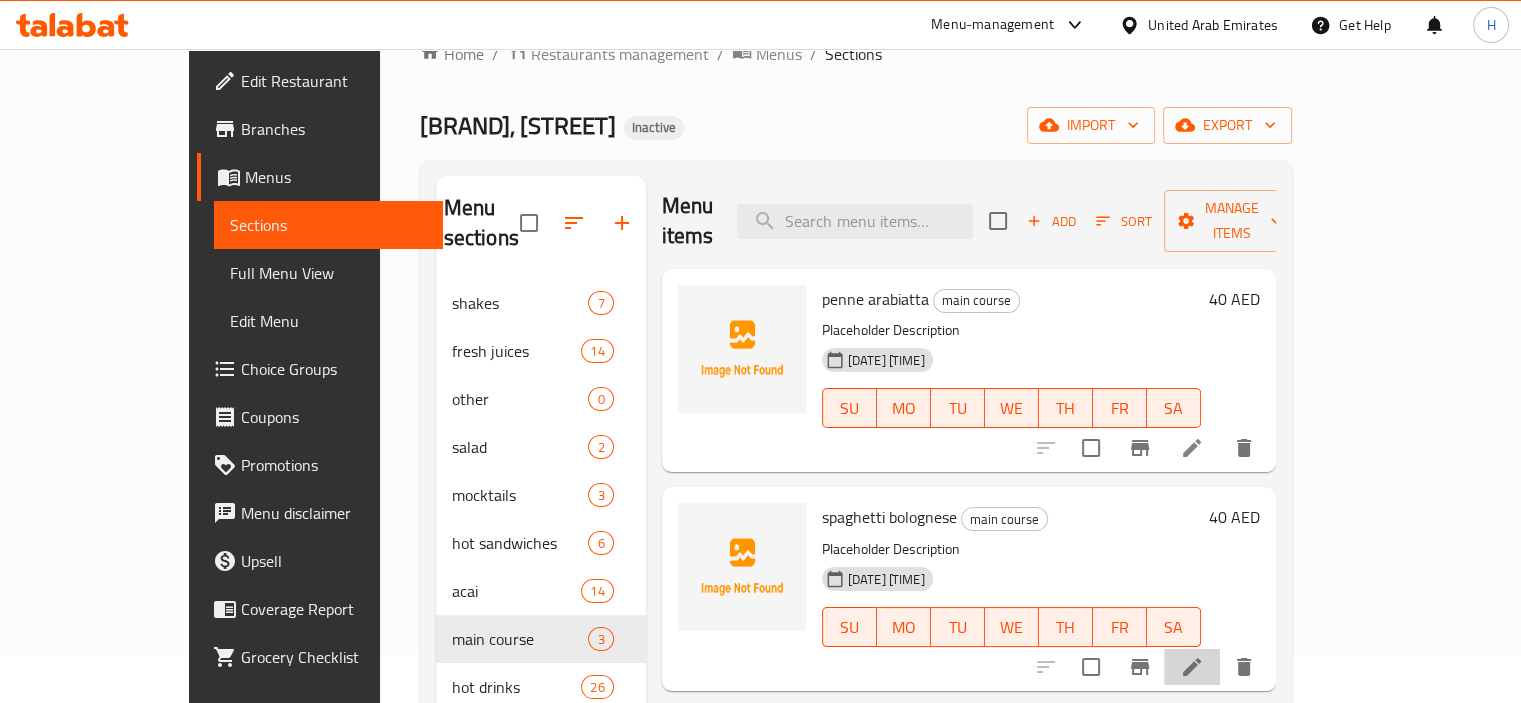 click at bounding box center [1192, 667] 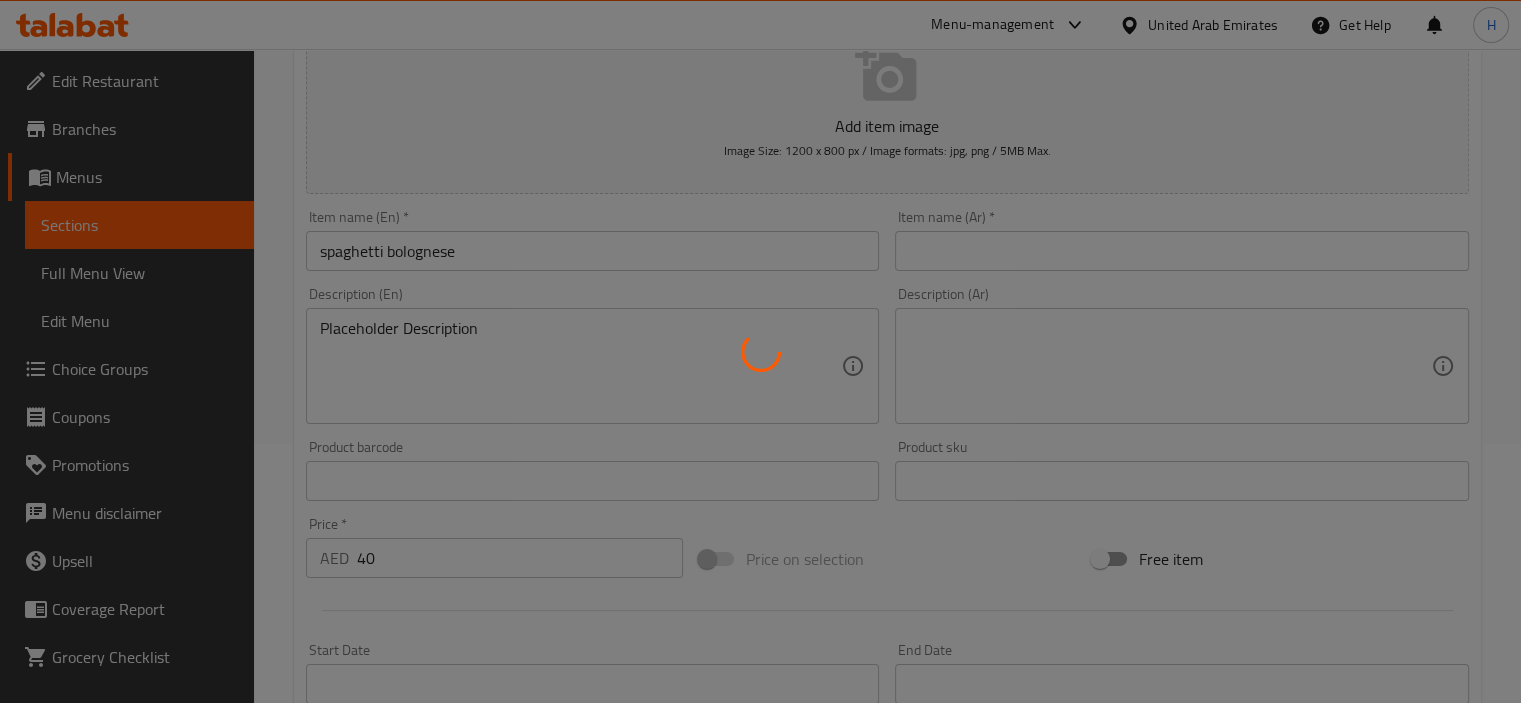scroll, scrollTop: 0, scrollLeft: 0, axis: both 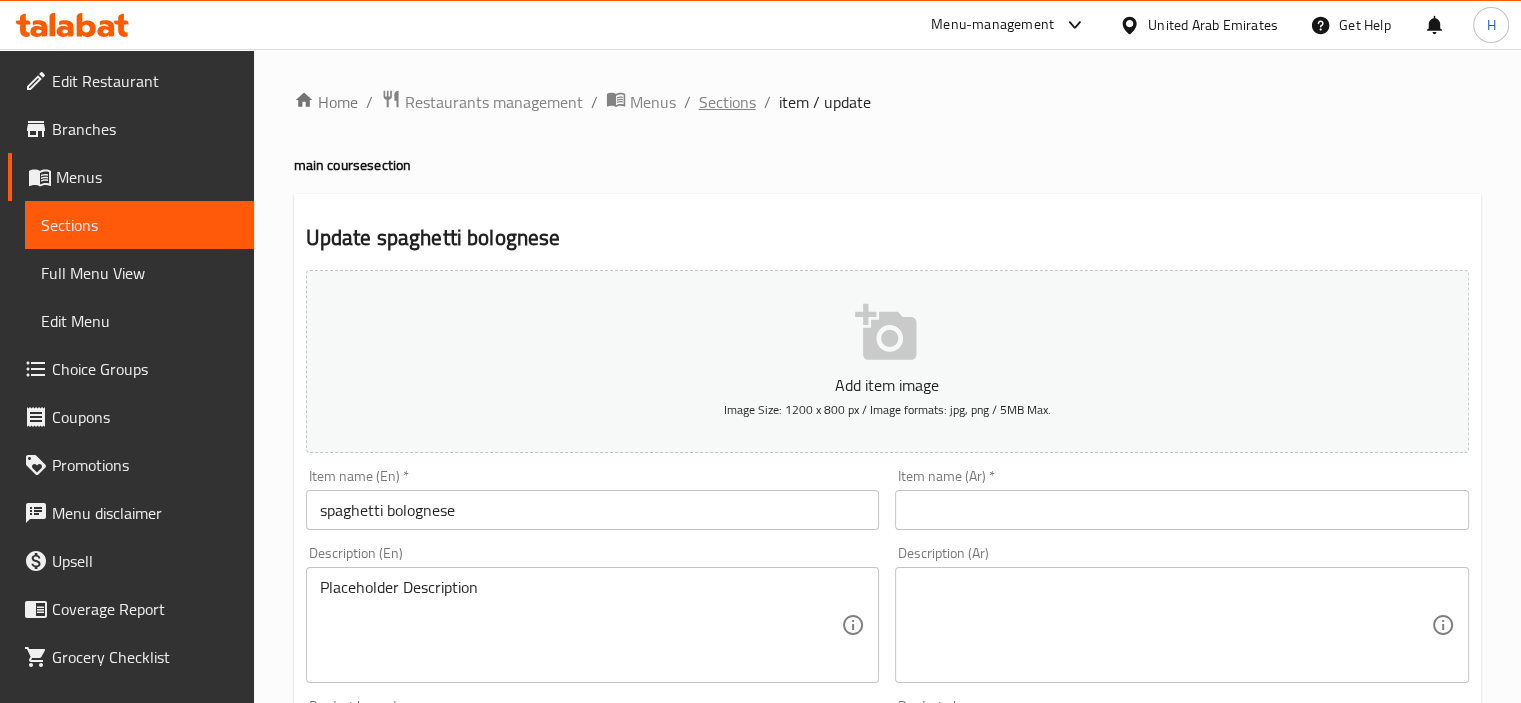 click on "Sections" at bounding box center (727, 102) 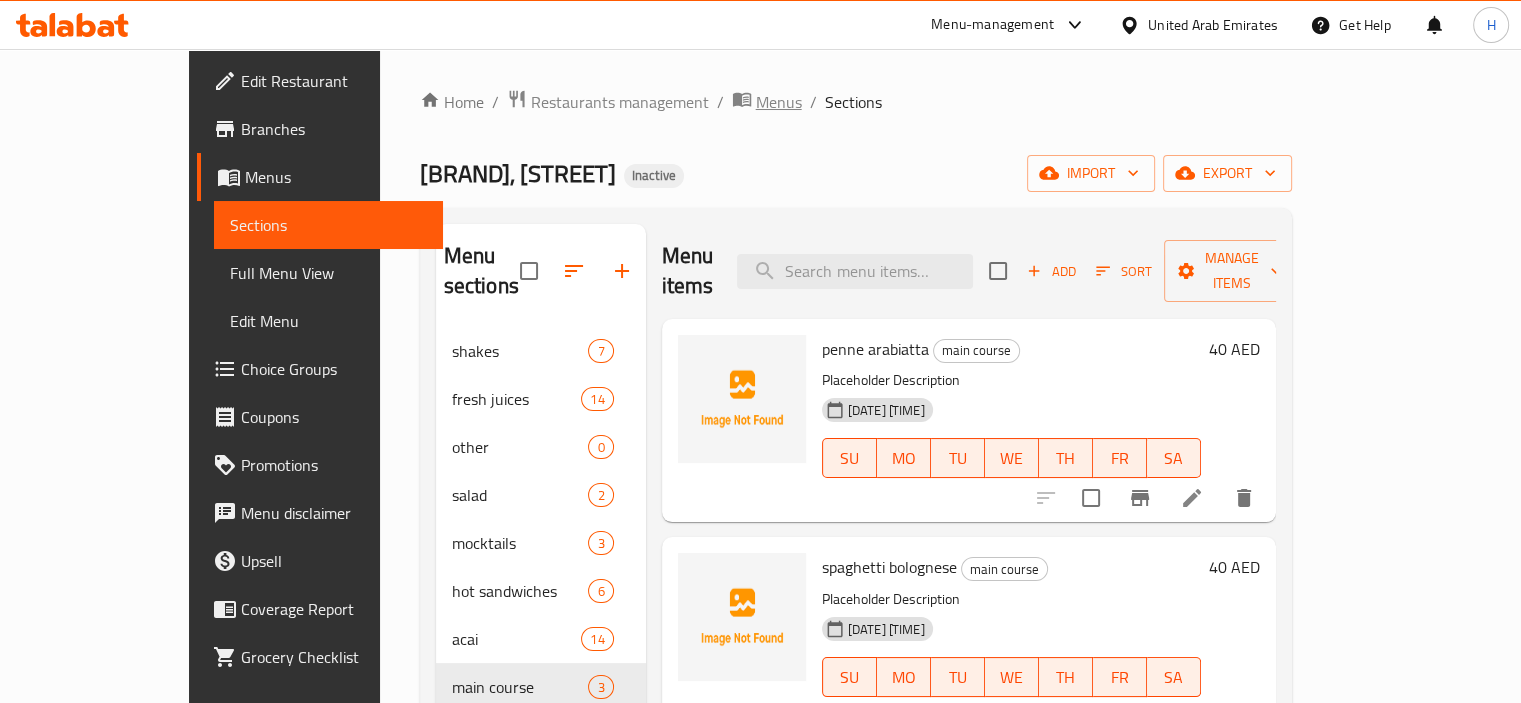 click on "Menus" at bounding box center [779, 102] 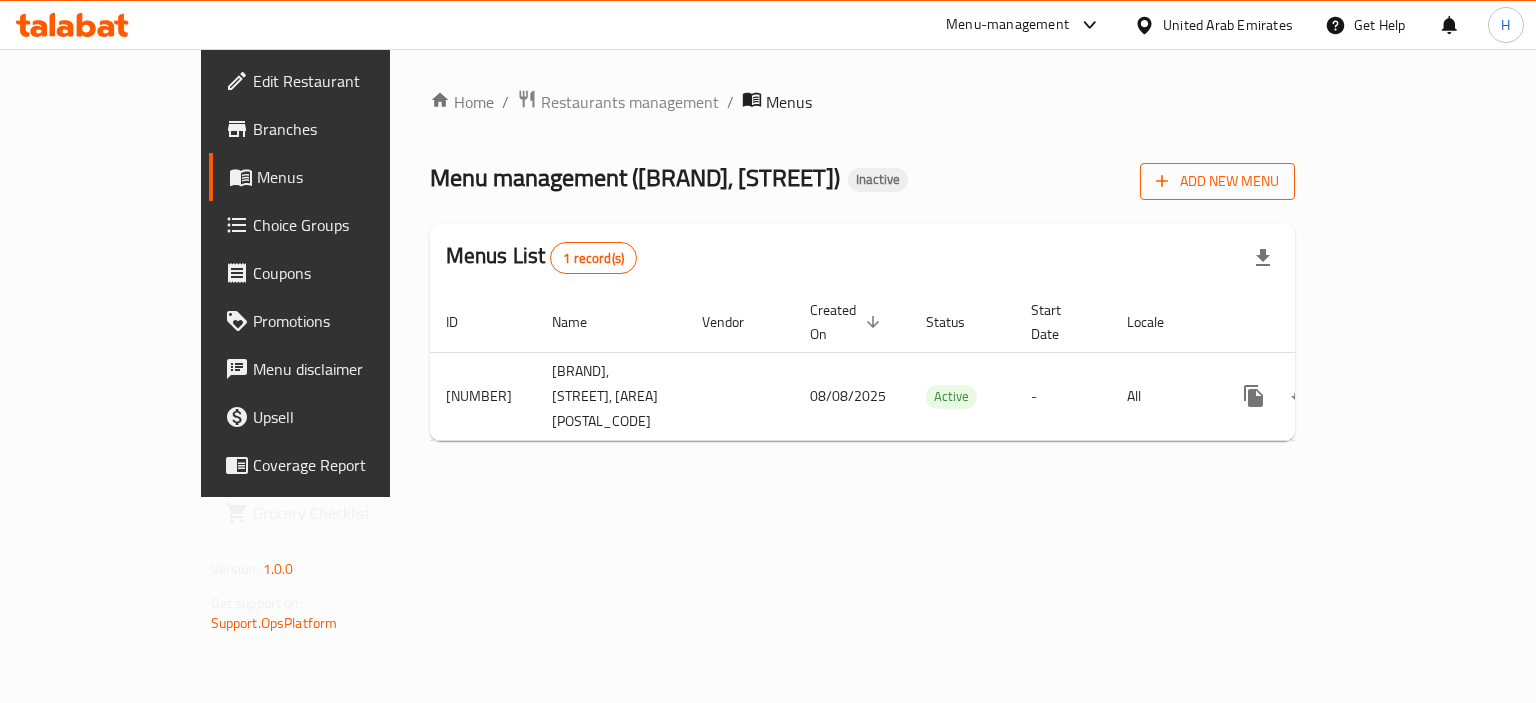 click on "Add New Menu" at bounding box center (1217, 181) 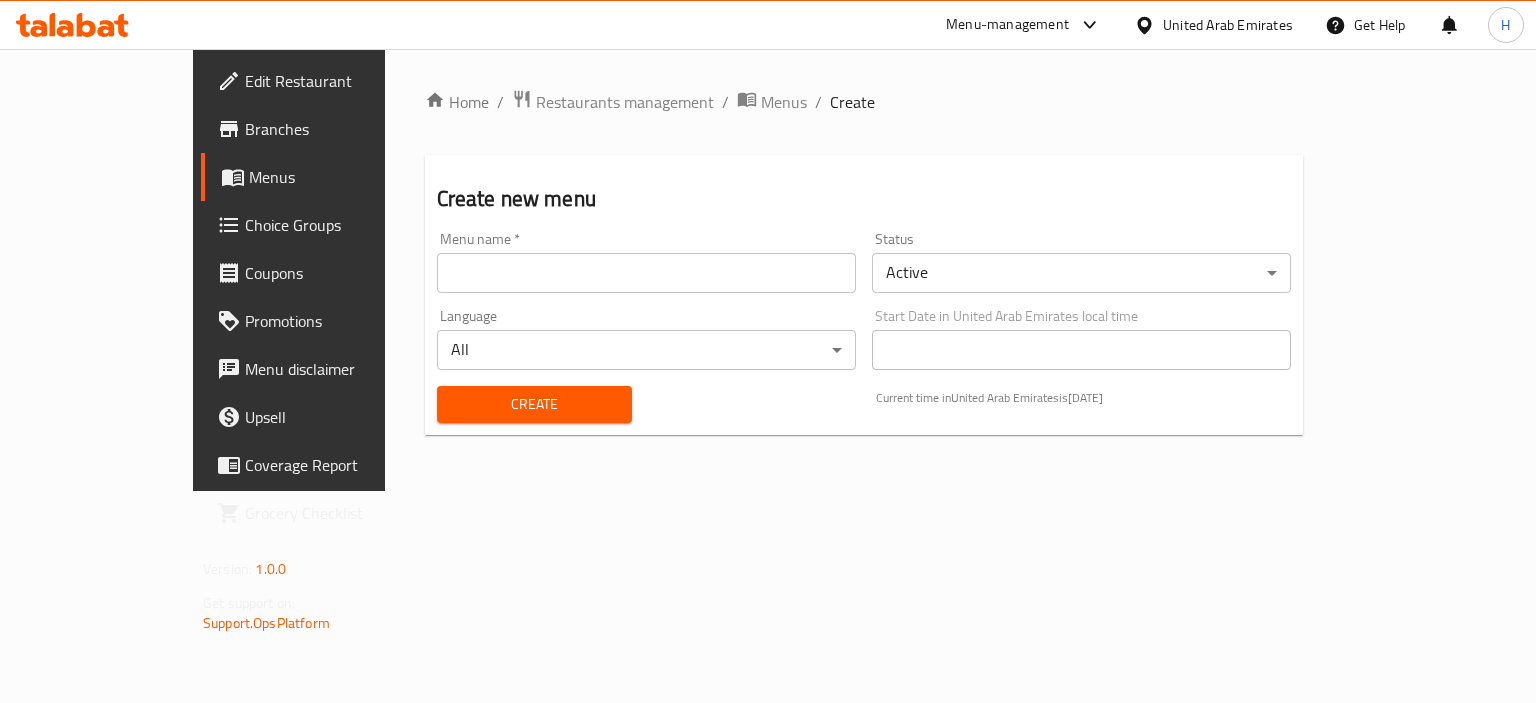click on "Menu name   * Menu name  *" at bounding box center (646, 262) 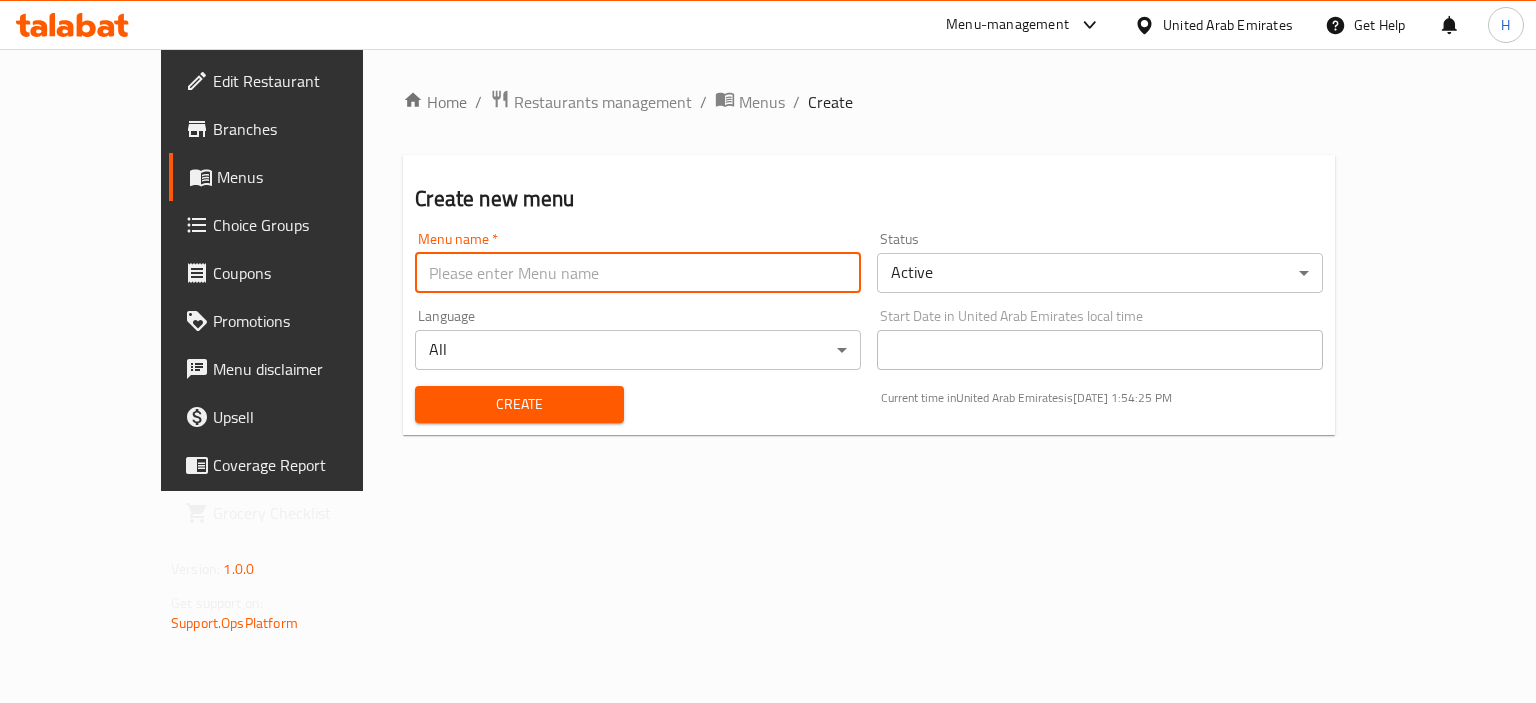 drag, startPoint x: 596, startPoint y: 284, endPoint x: 580, endPoint y: 283, distance: 16.03122 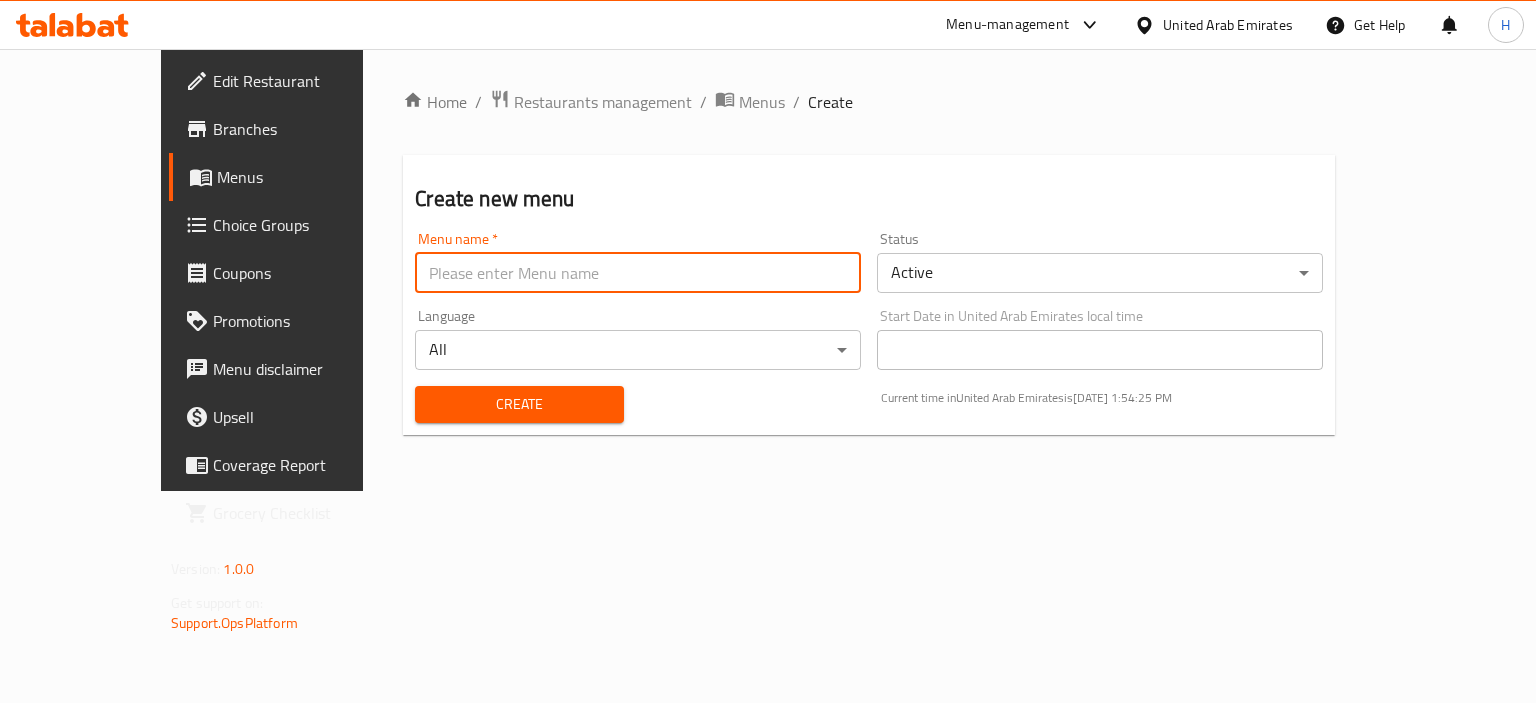 click at bounding box center (638, 273) 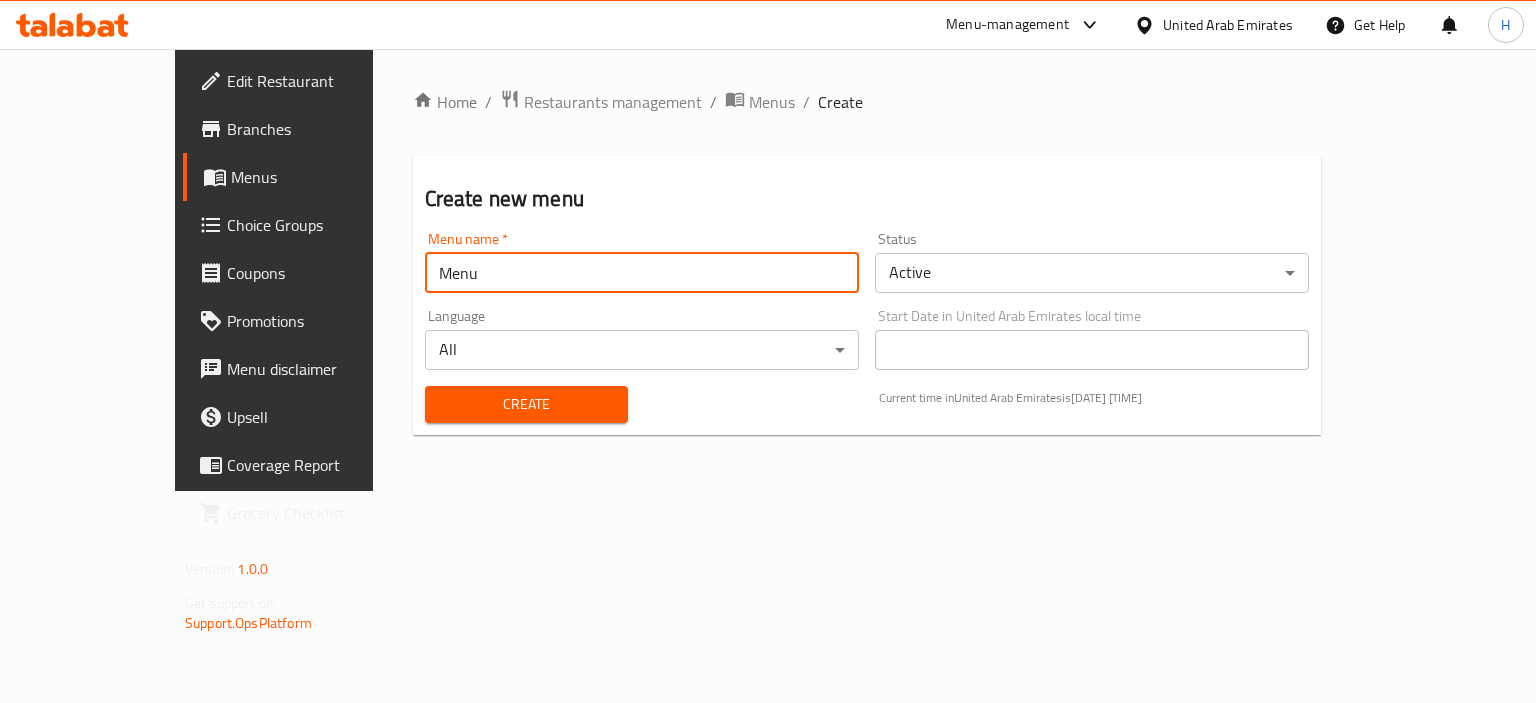 type on "Menu" 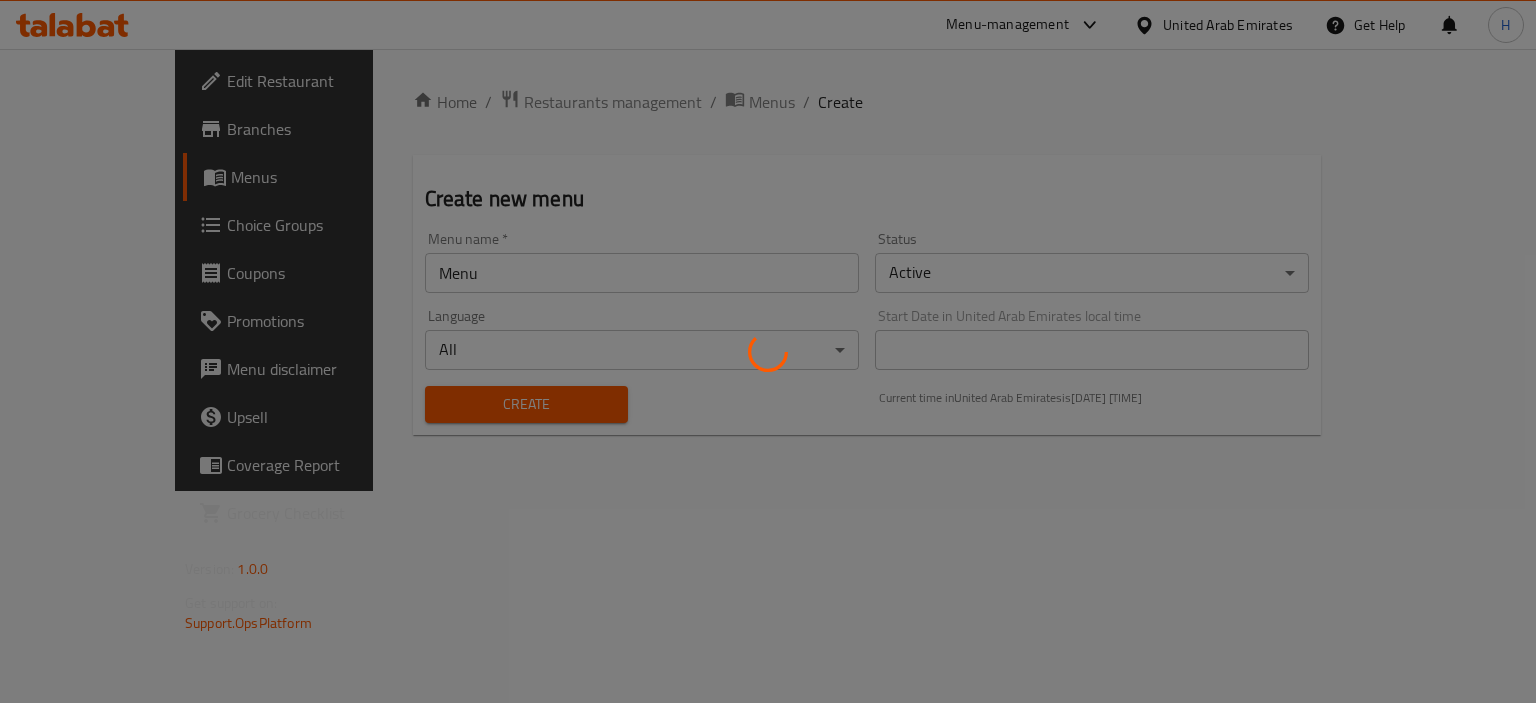 type 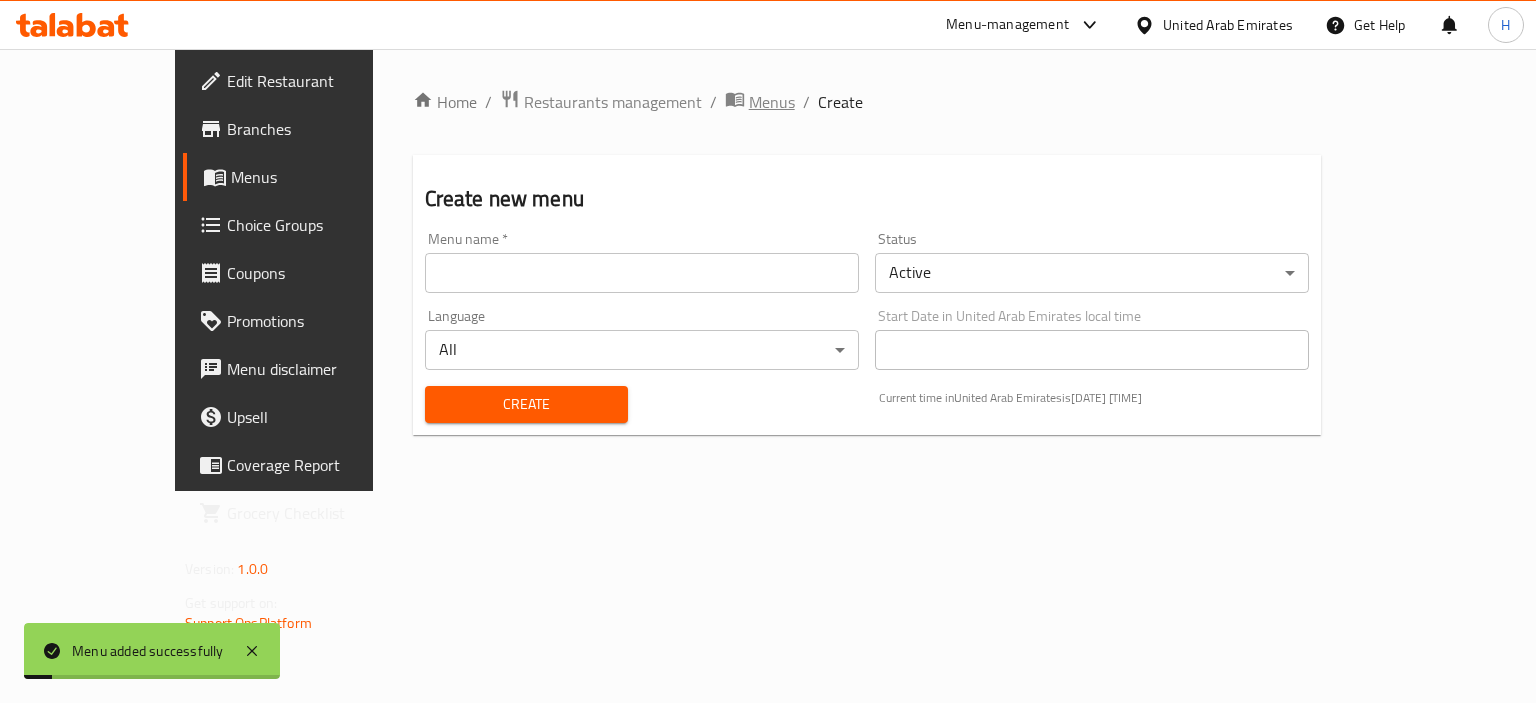 click on "Menus" at bounding box center [772, 102] 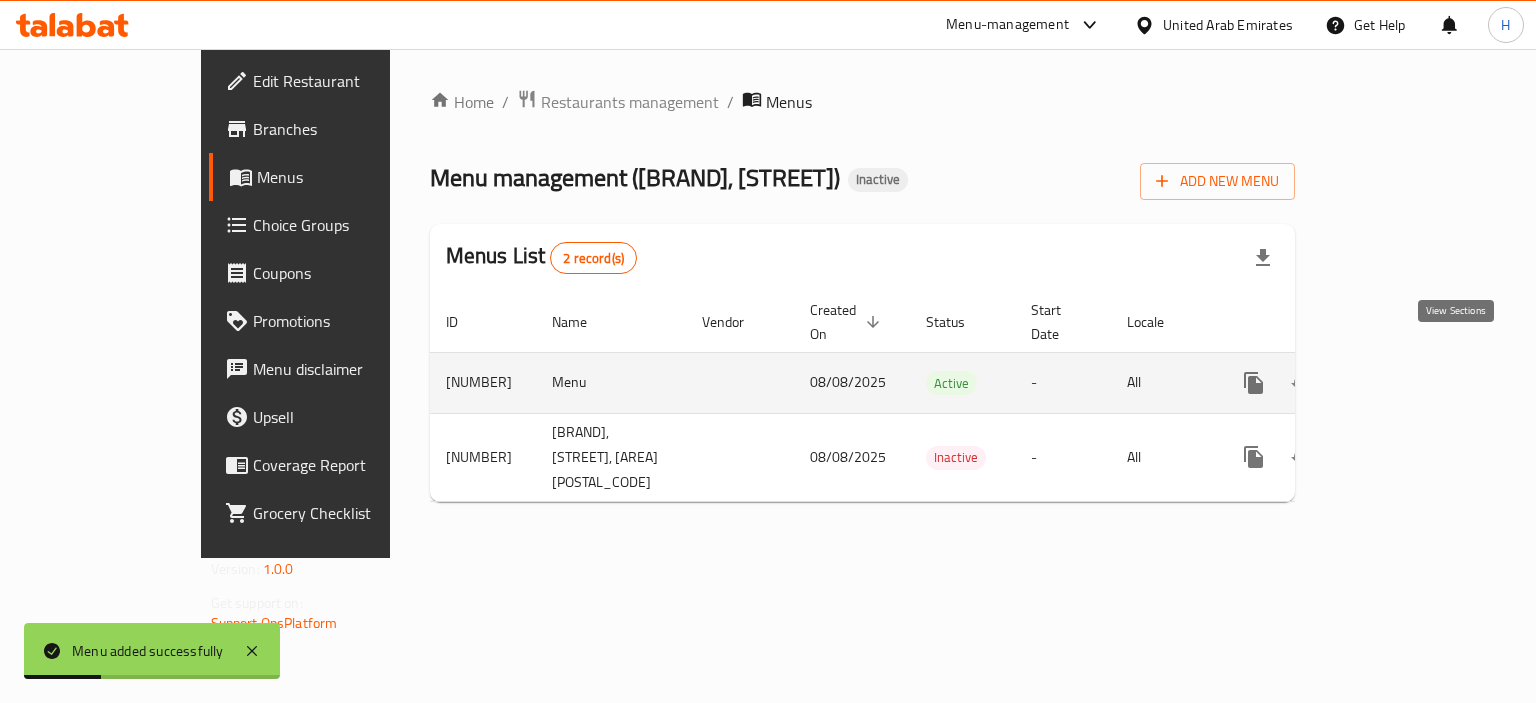 click 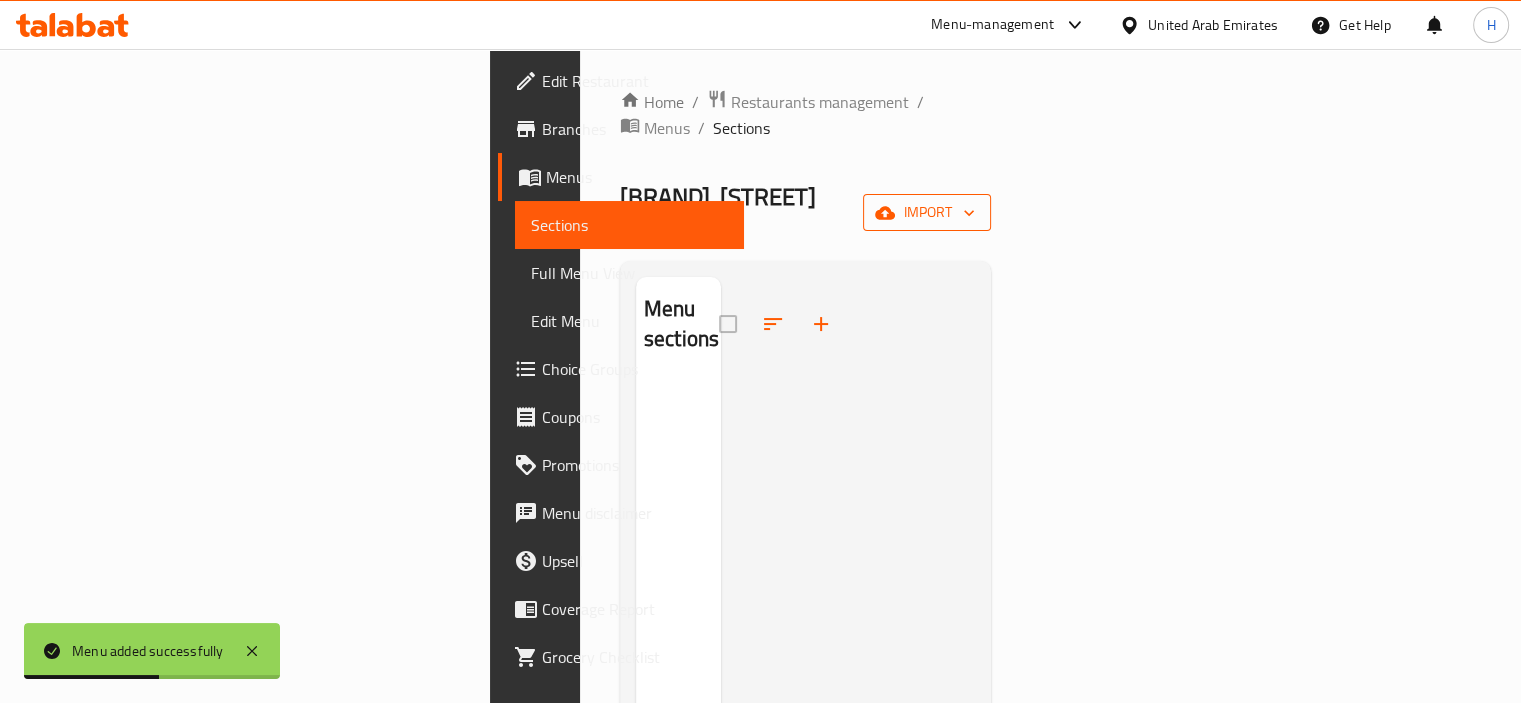 click 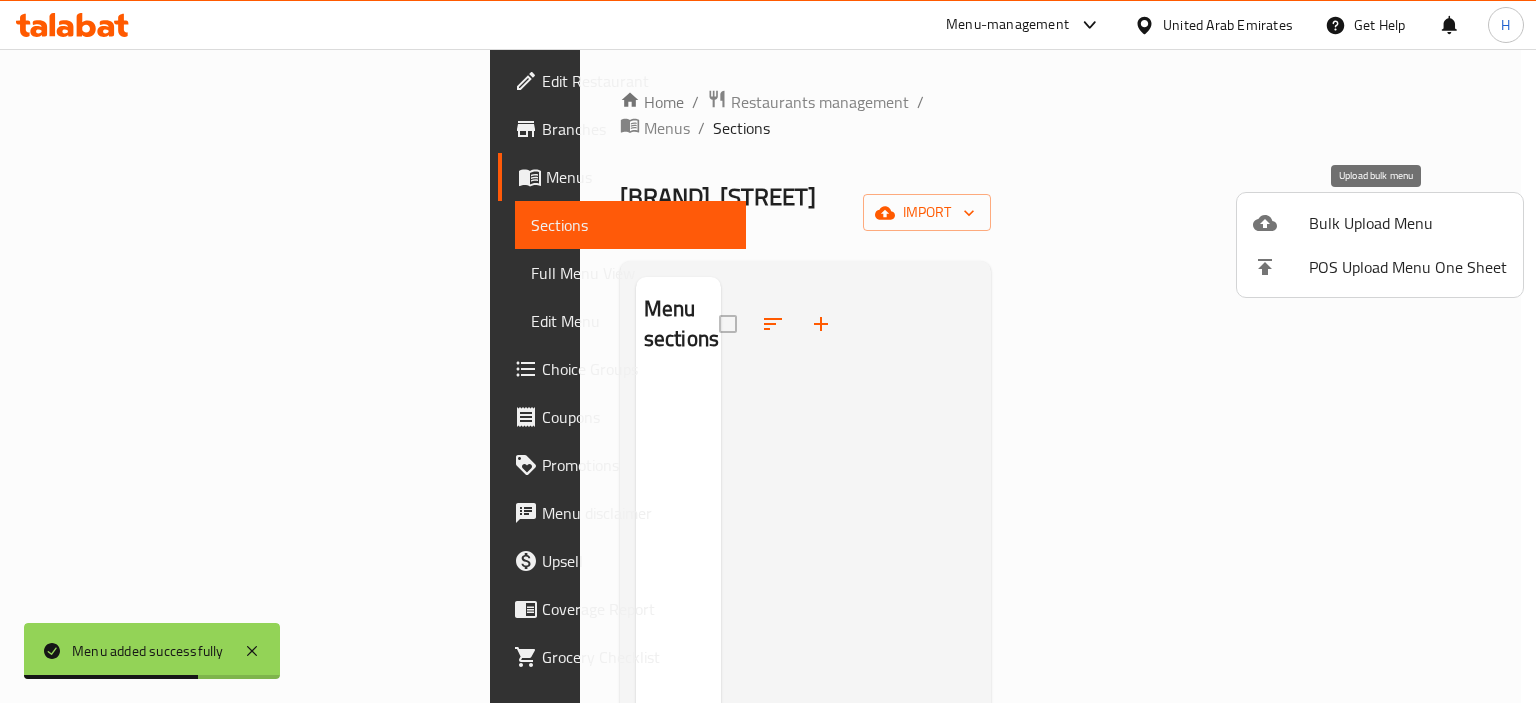 click on "Bulk Upload Menu" at bounding box center (1380, 223) 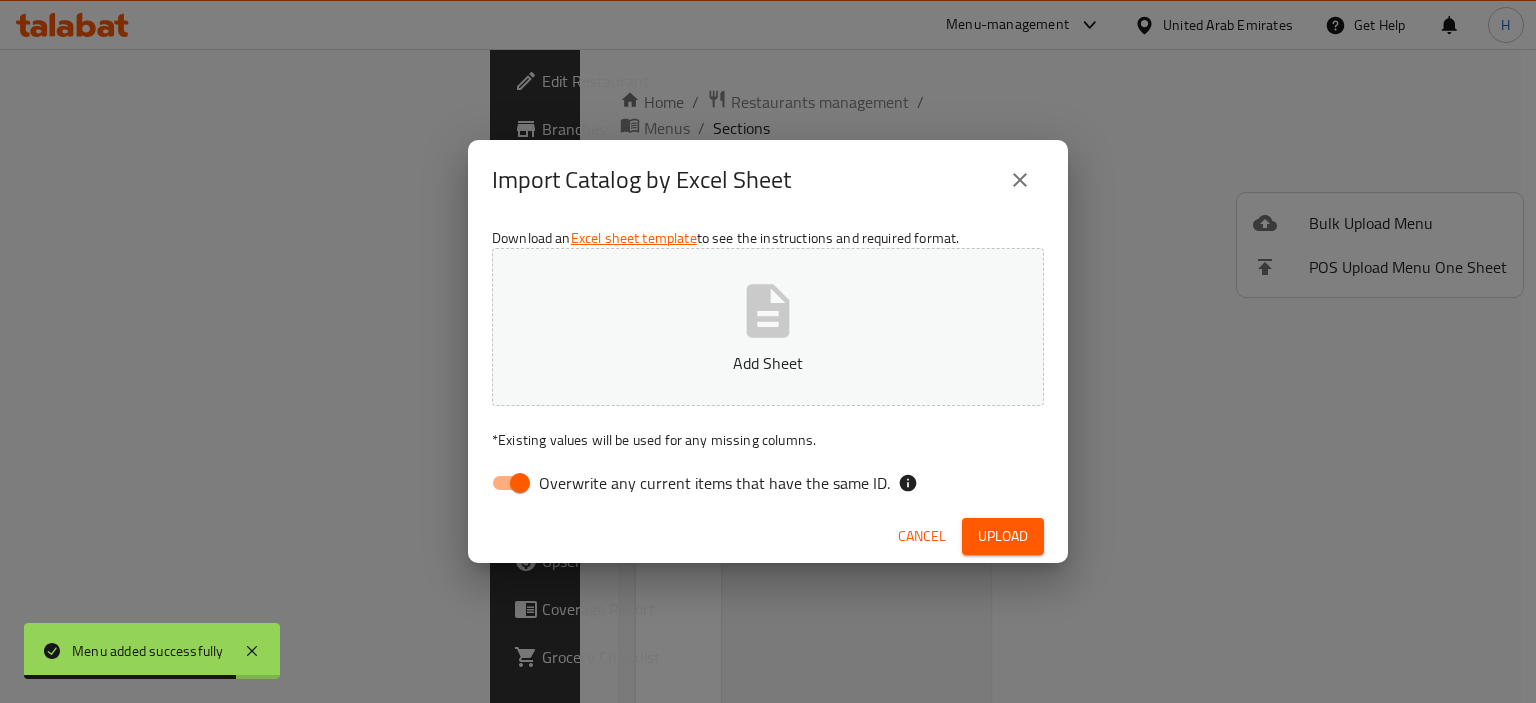 click on "Overwrite any current items that have the same ID." at bounding box center [685, 483] 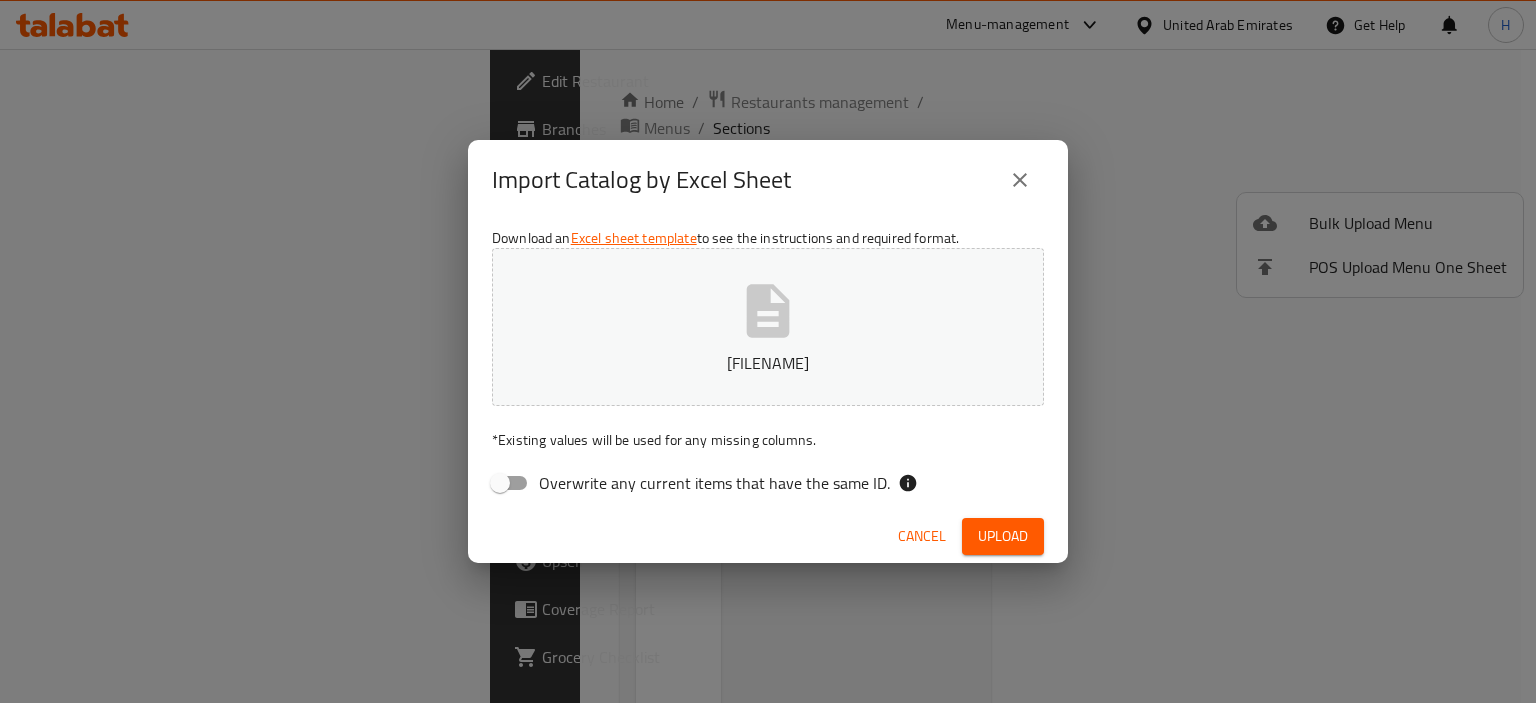 click on "Upload" at bounding box center [1003, 536] 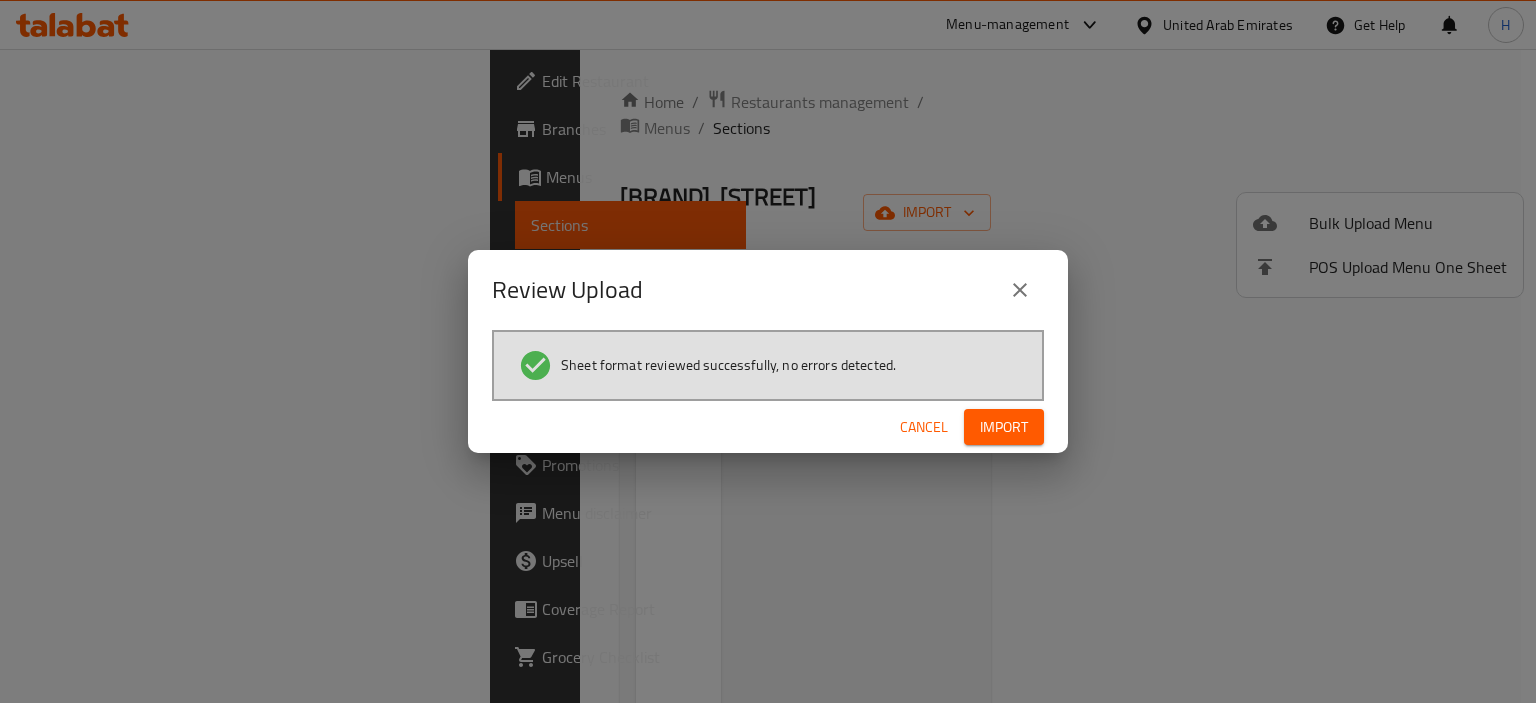 click on "Import" at bounding box center [1004, 427] 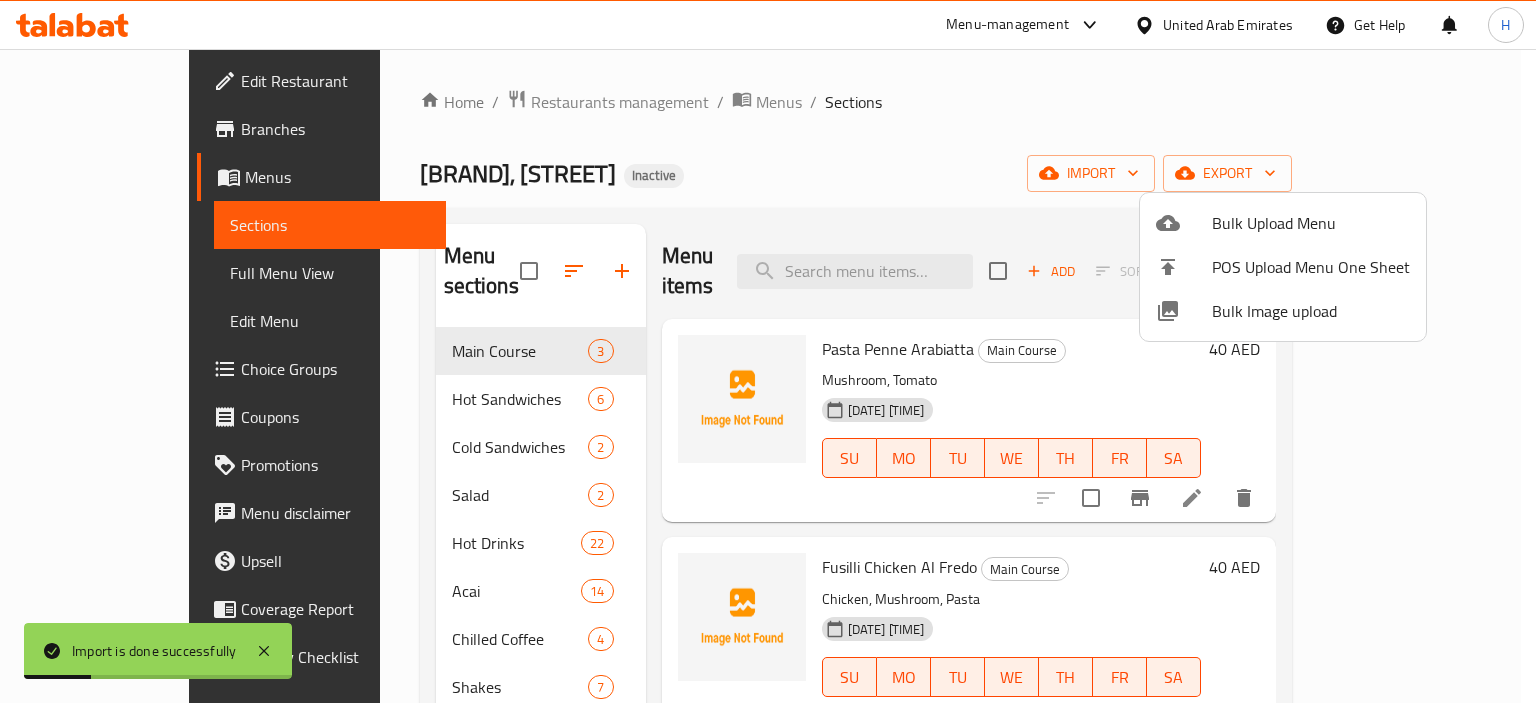 click at bounding box center (768, 351) 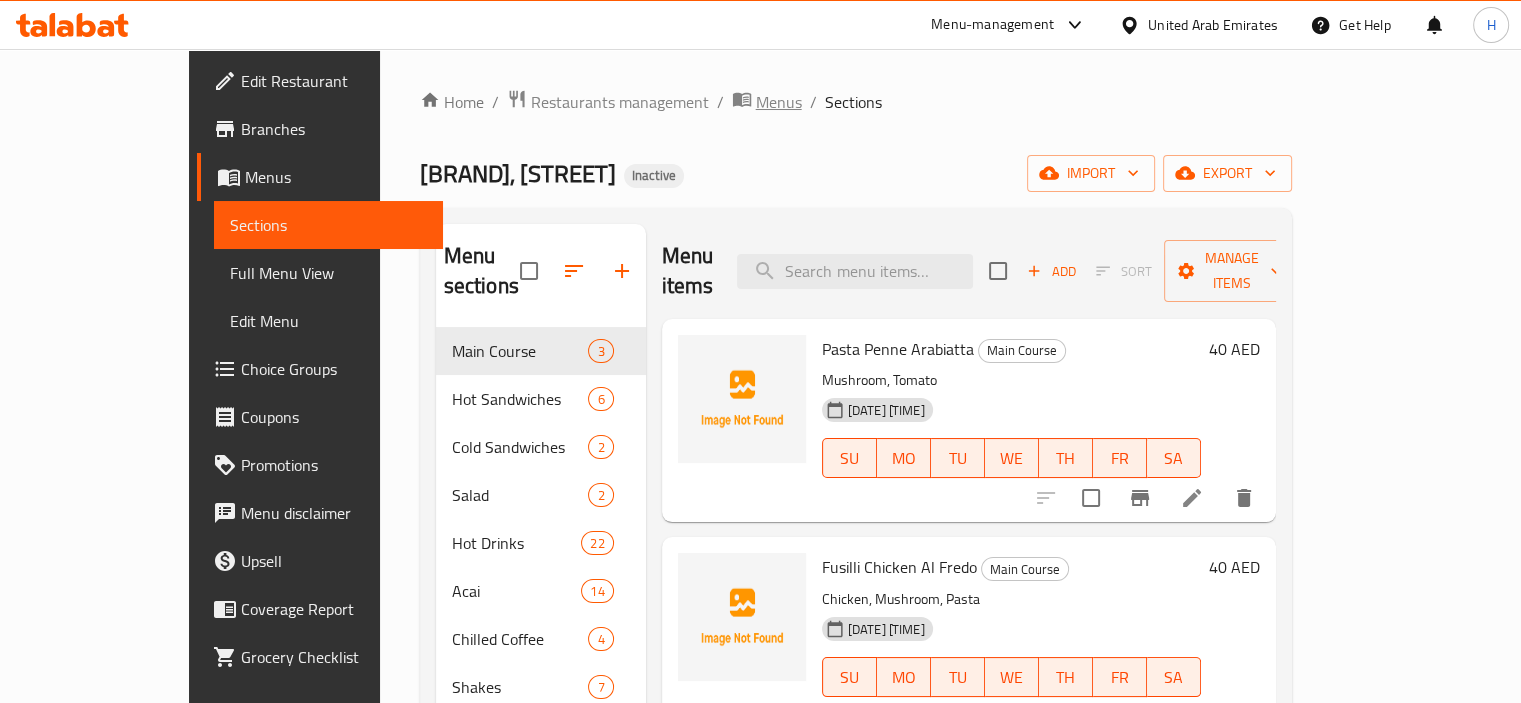 click on "Menus" at bounding box center (779, 102) 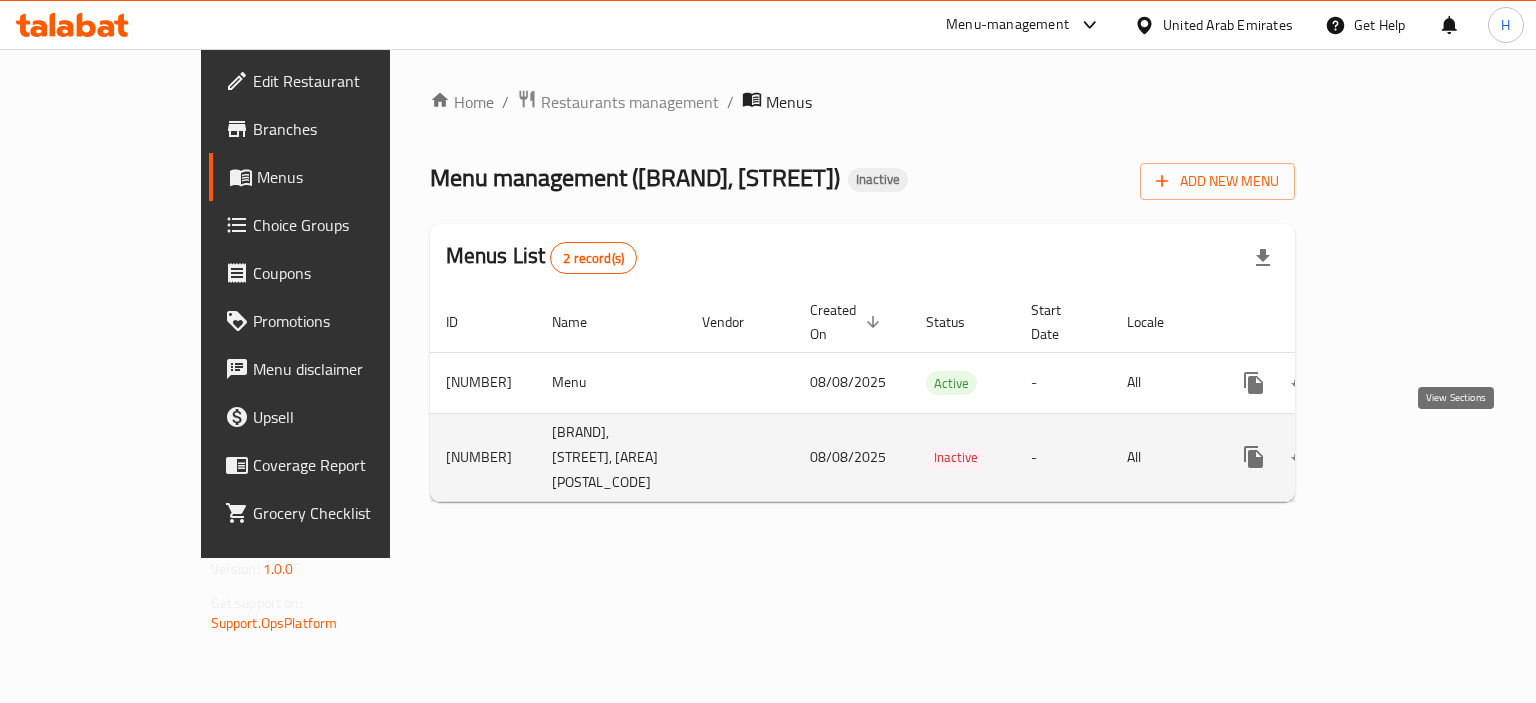 click 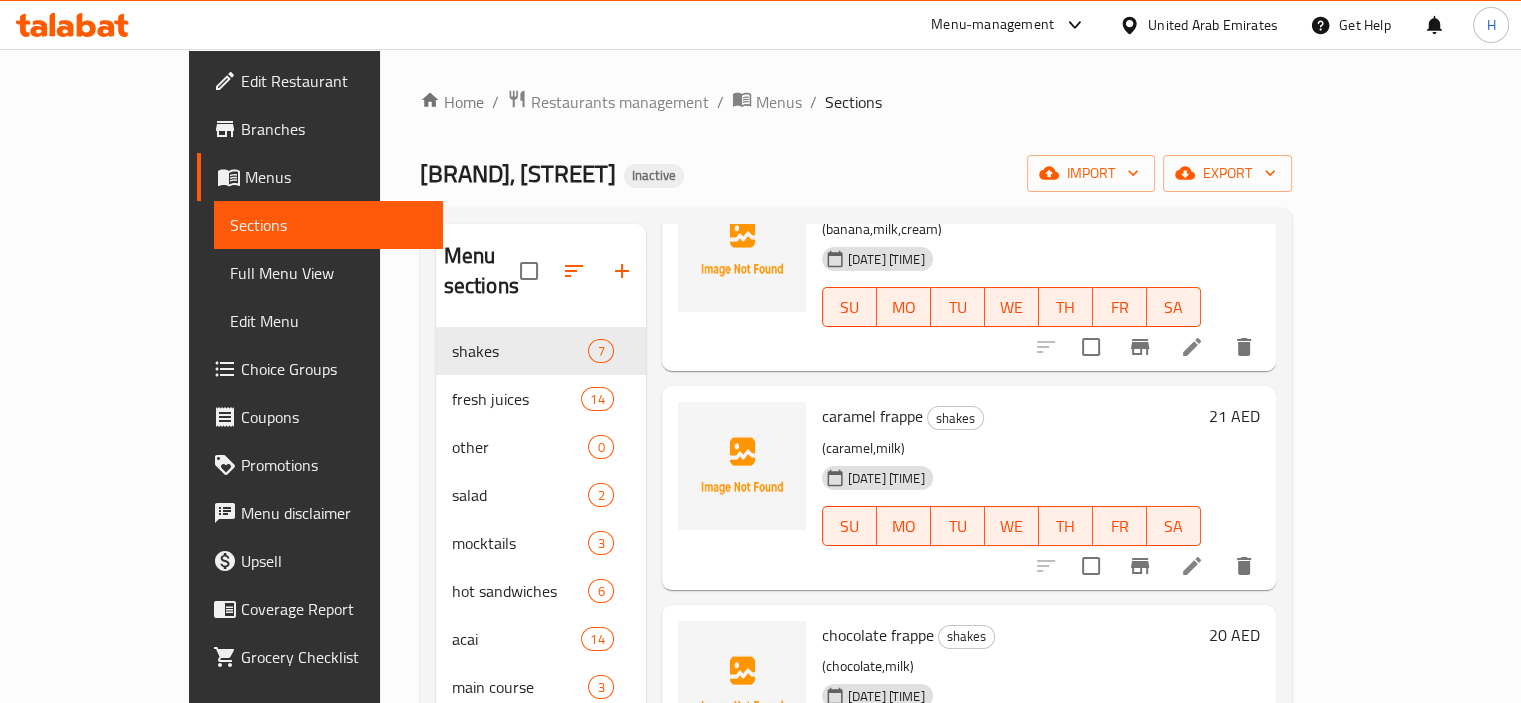 scroll, scrollTop: 0, scrollLeft: 0, axis: both 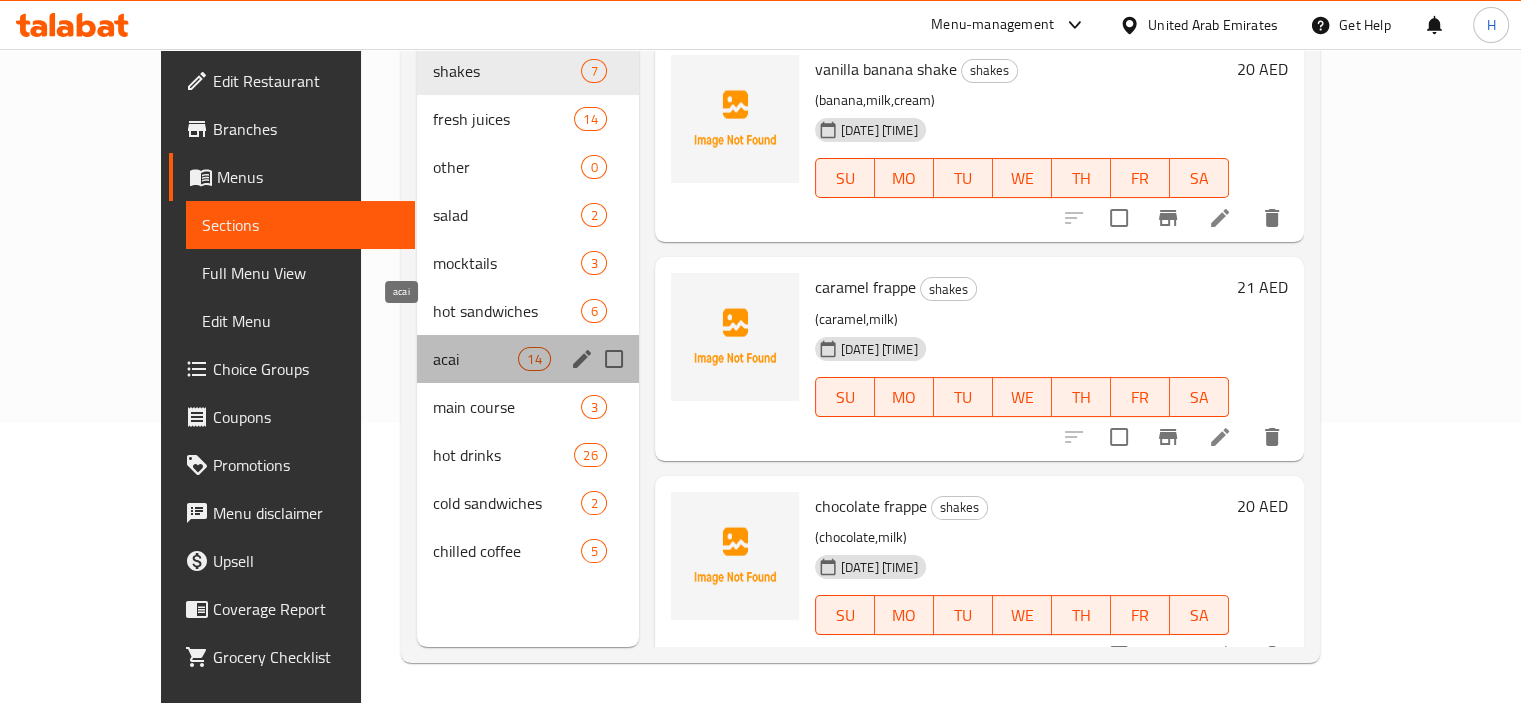 click on "acai" at bounding box center (475, 359) 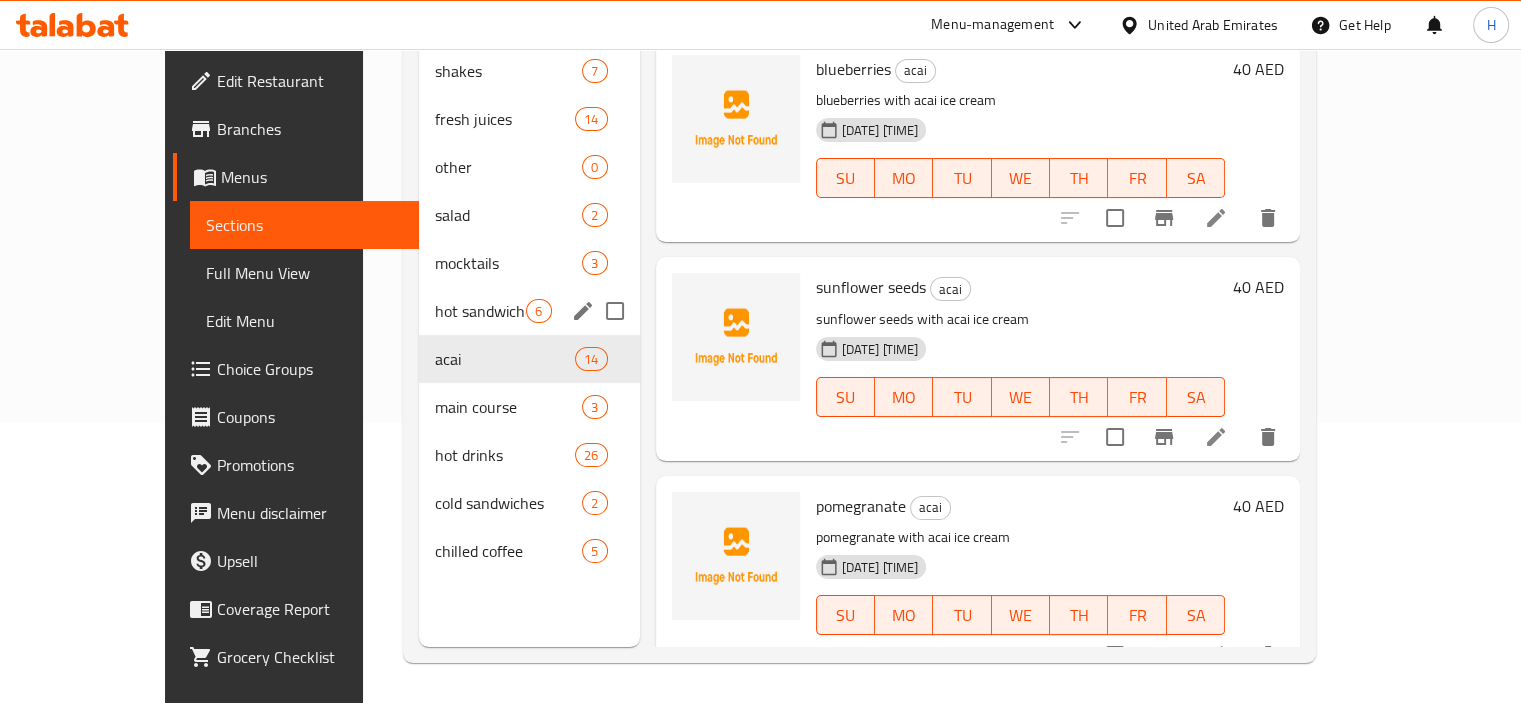 scroll, scrollTop: 0, scrollLeft: 0, axis: both 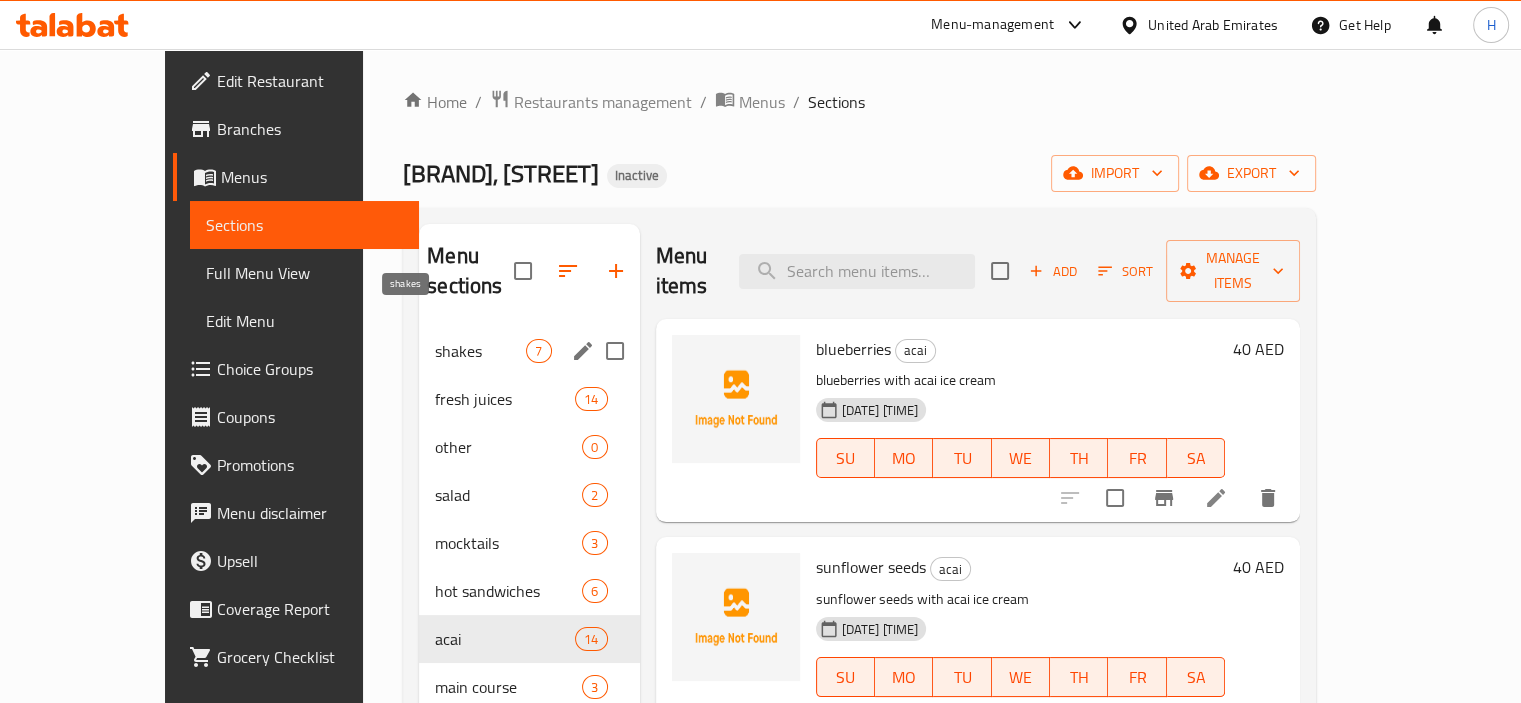 click on "shakes" at bounding box center (480, 351) 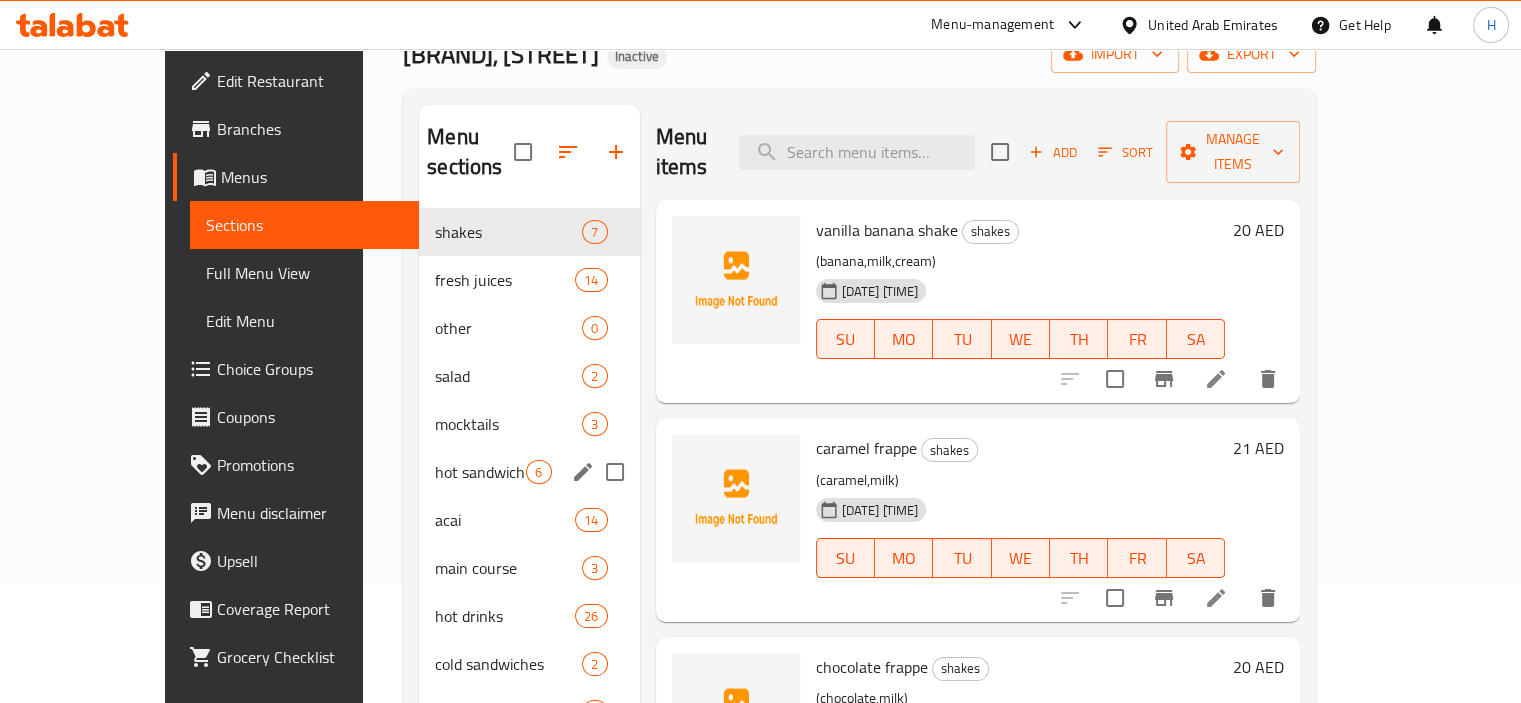 scroll, scrollTop: 0, scrollLeft: 0, axis: both 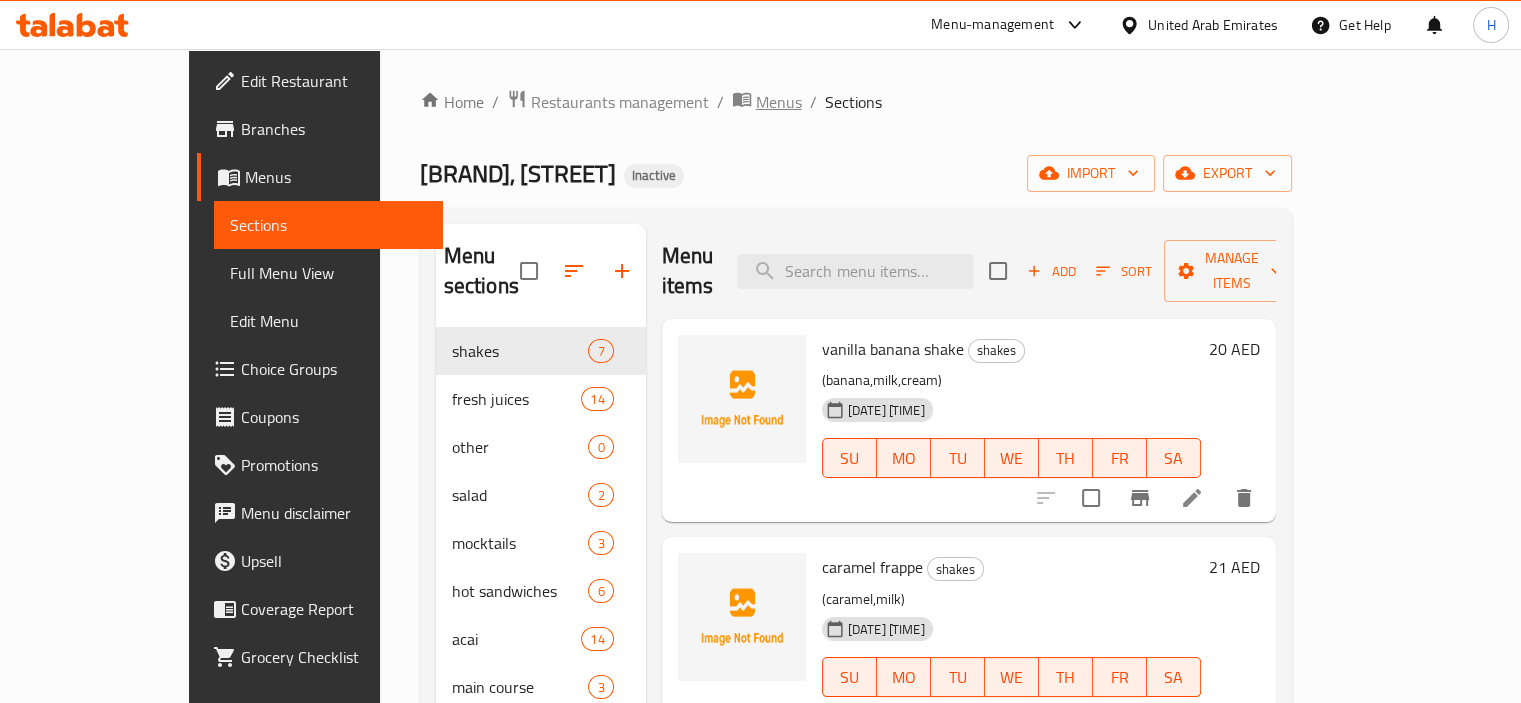 click on "Menus" at bounding box center [779, 102] 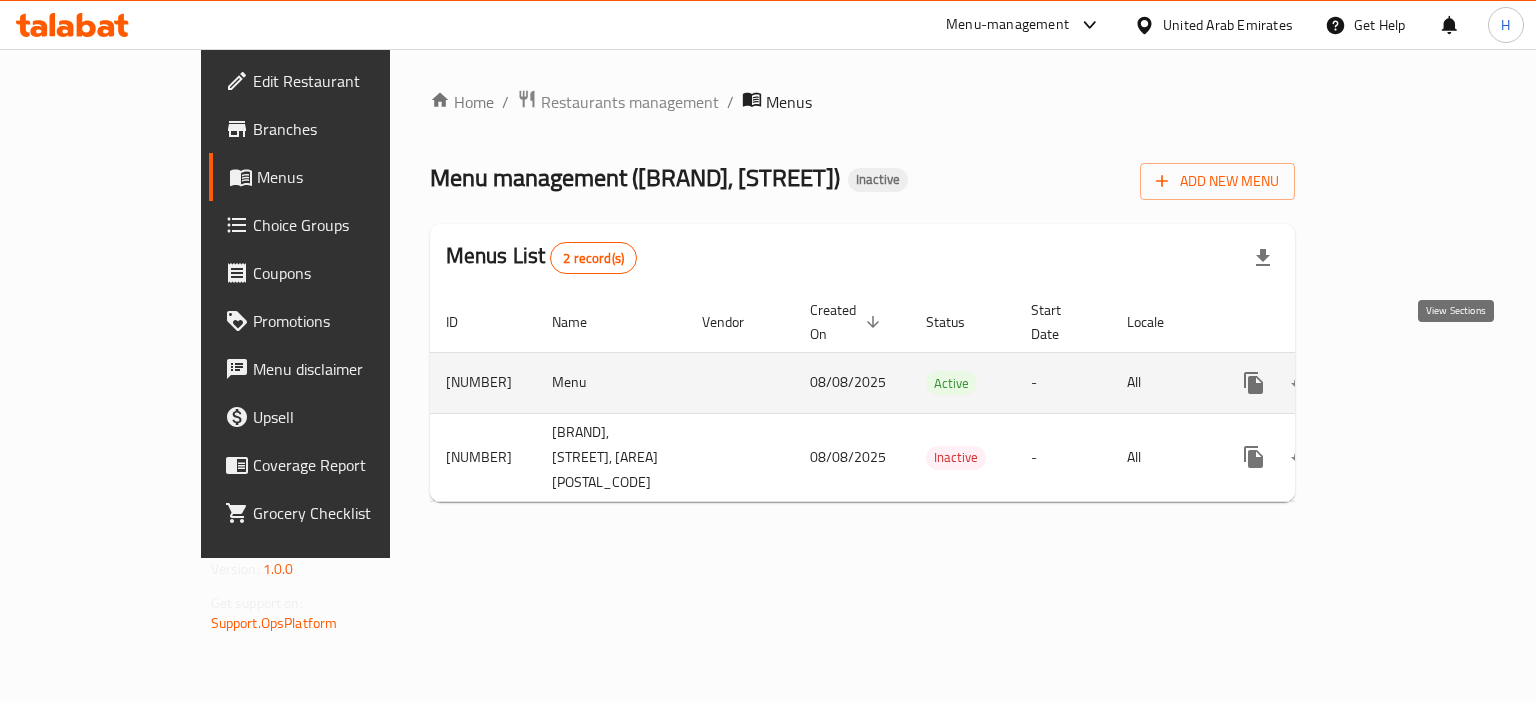 click at bounding box center (1398, 383) 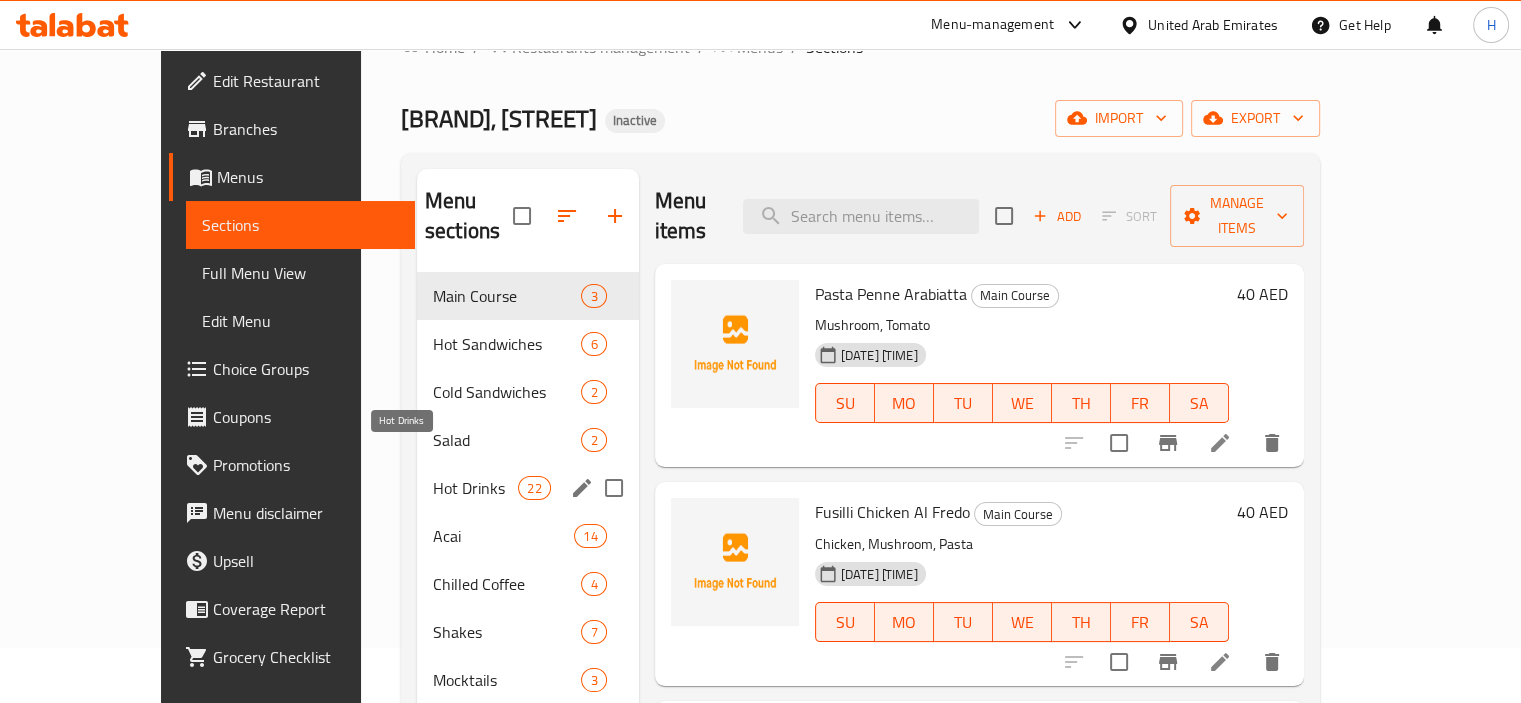 scroll, scrollTop: 16, scrollLeft: 0, axis: vertical 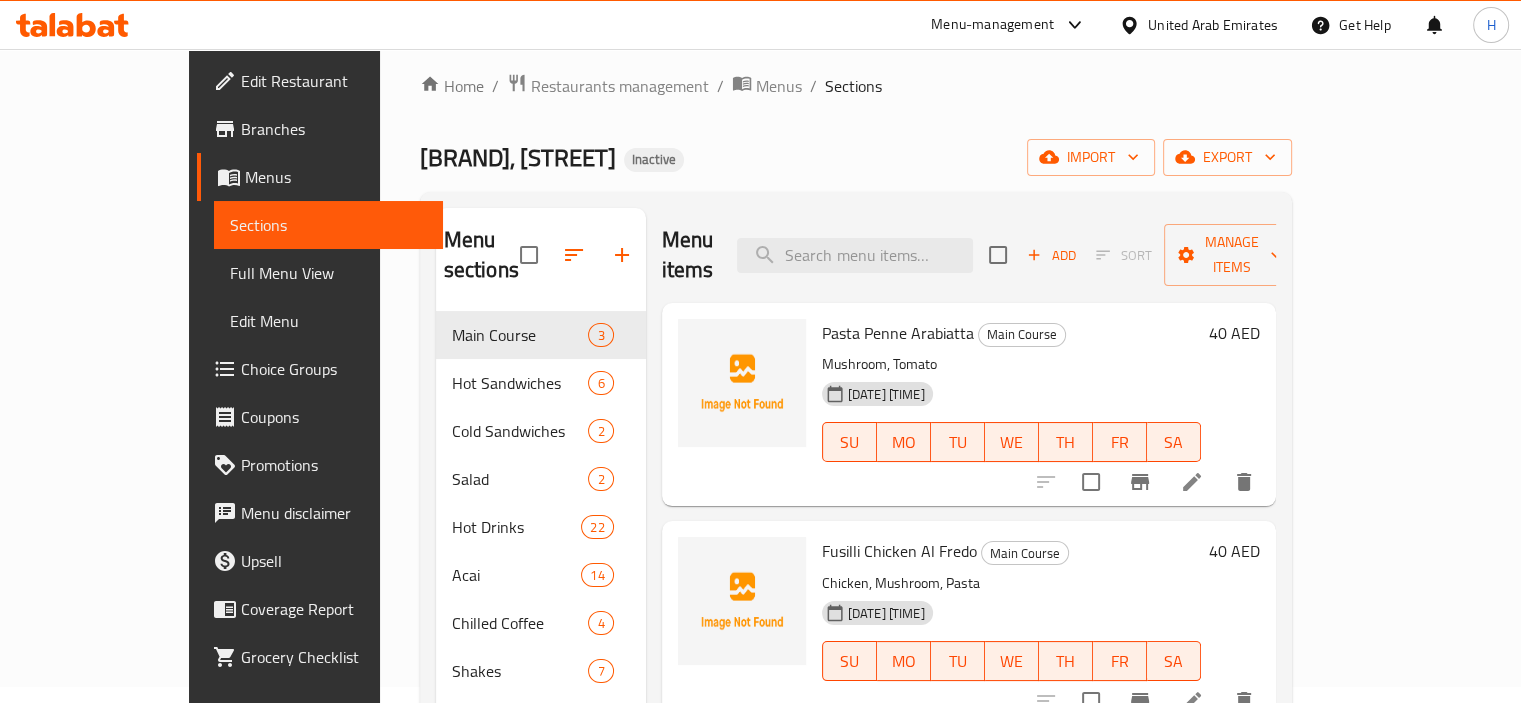 click at bounding box center [1192, 482] 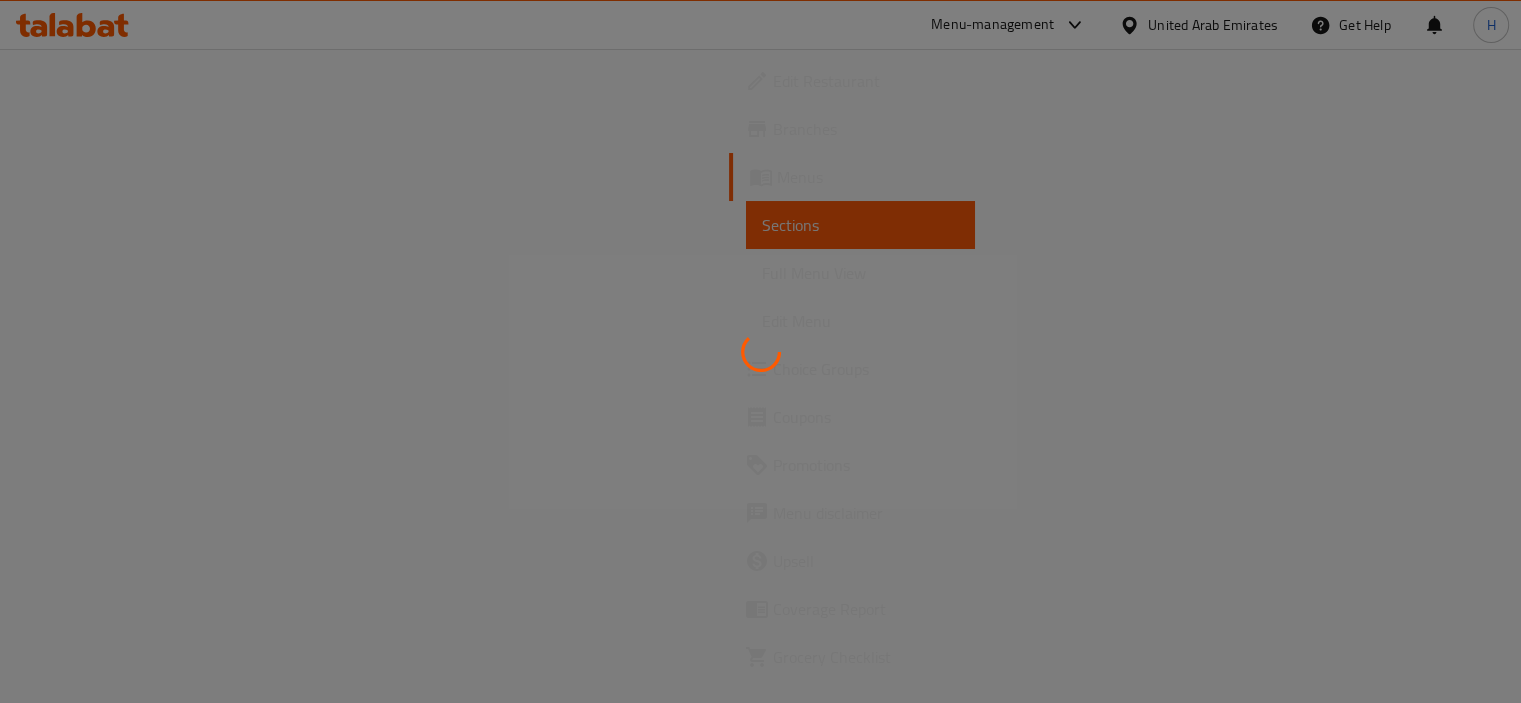 scroll, scrollTop: 0, scrollLeft: 0, axis: both 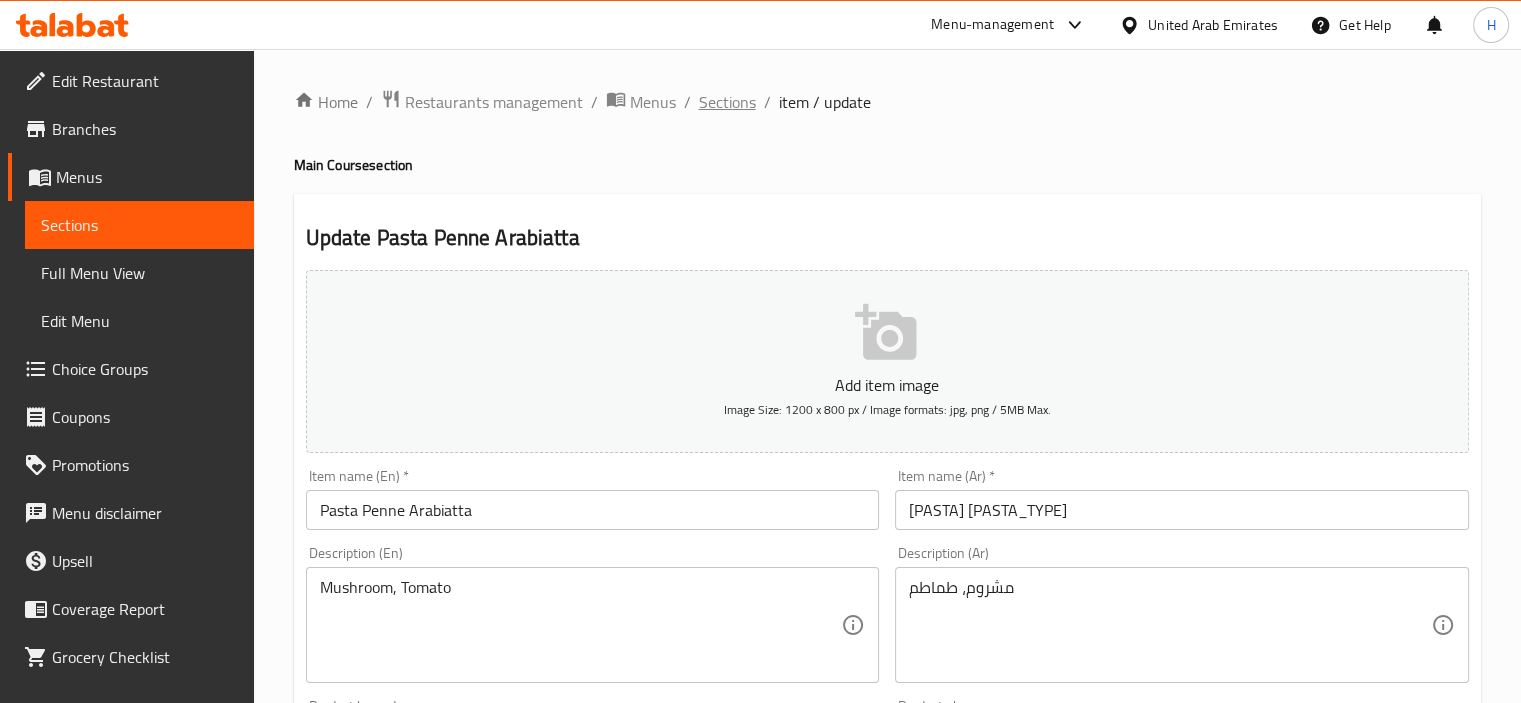 click on "Sections" at bounding box center [727, 102] 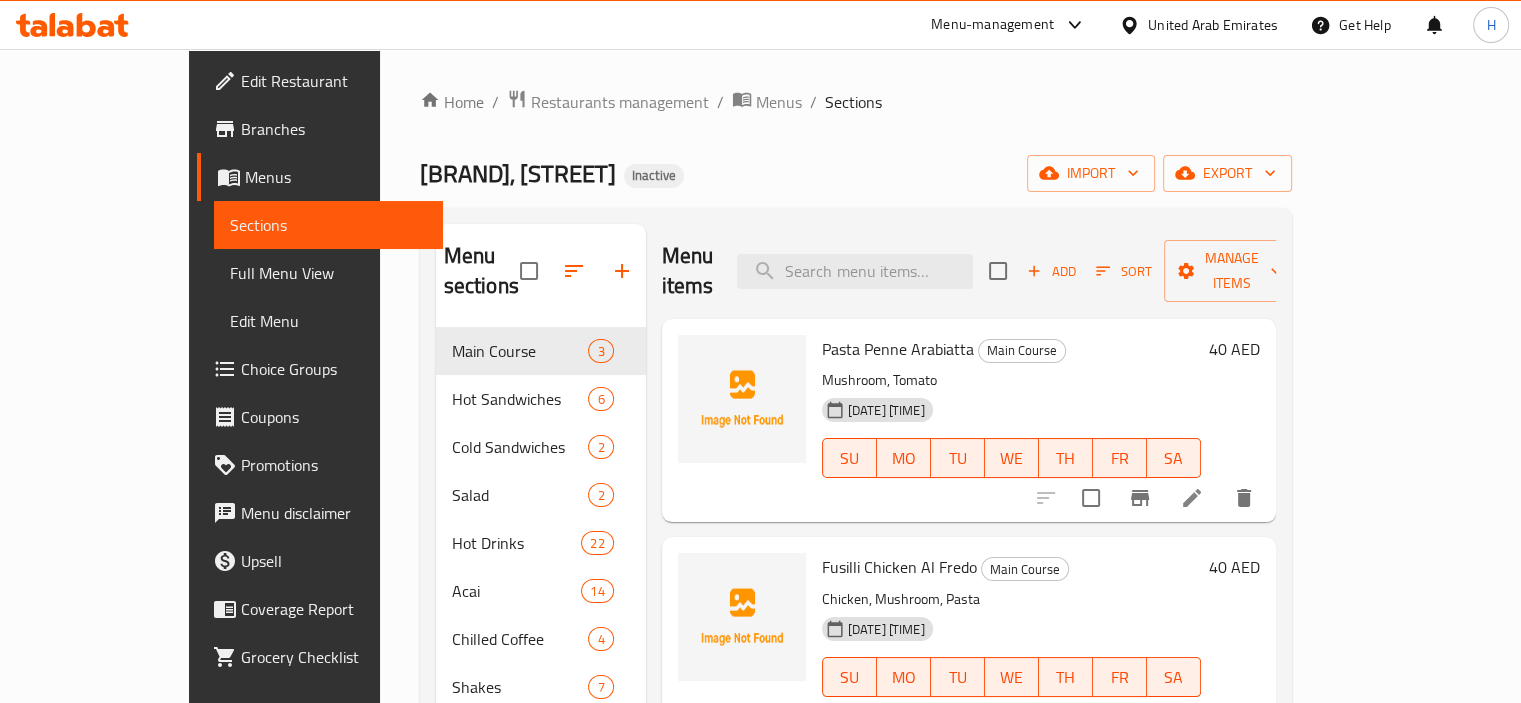 click on "Full Menu View" at bounding box center [328, 273] 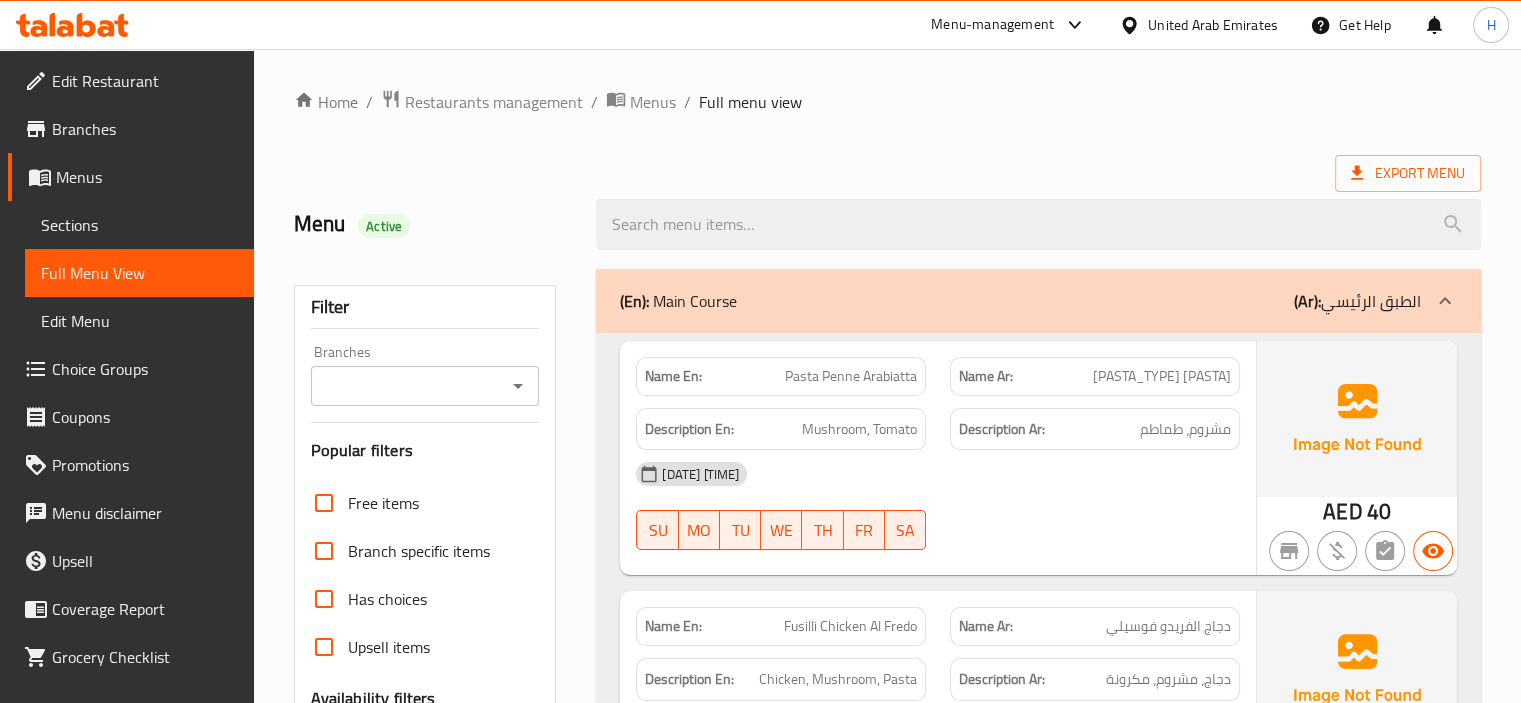 scroll, scrollTop: 60, scrollLeft: 0, axis: vertical 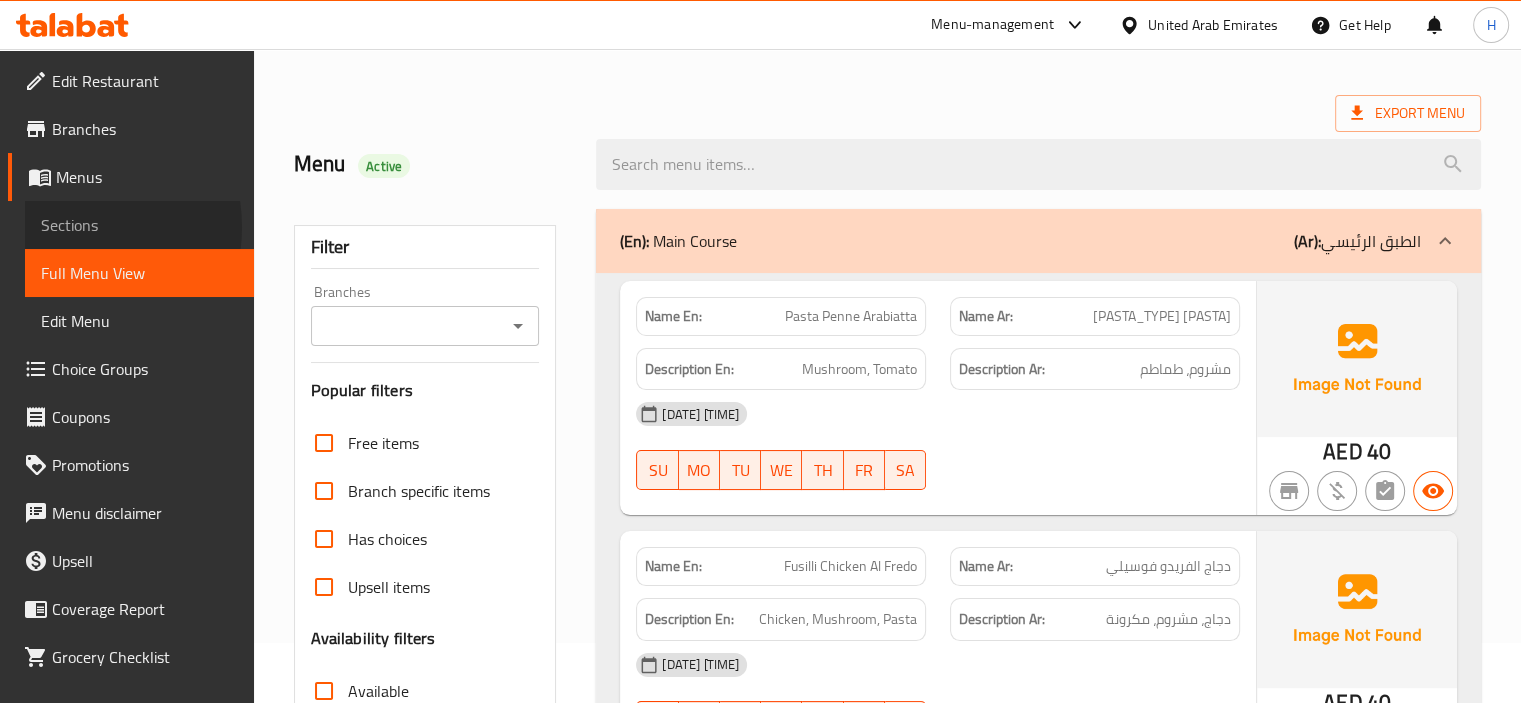 click on "Sections" at bounding box center [139, 225] 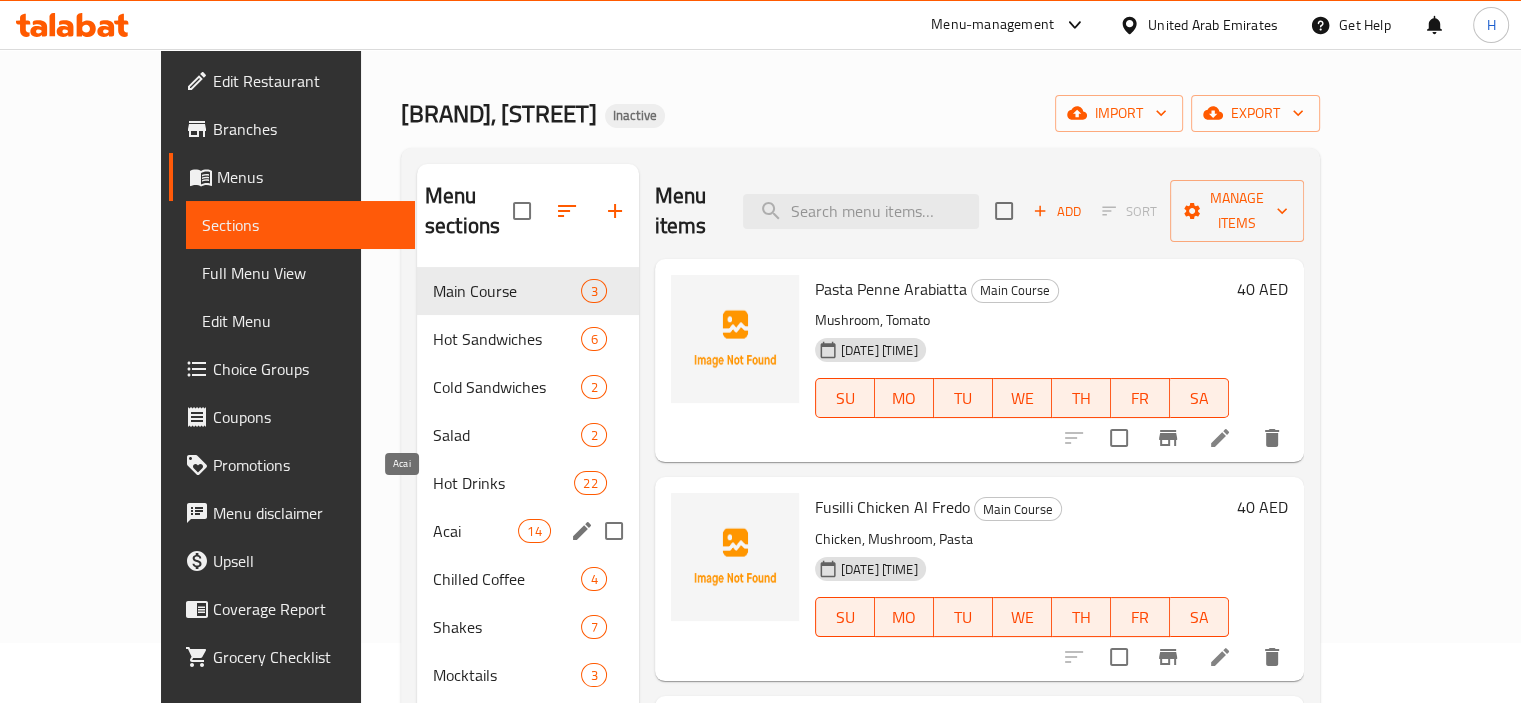 click on "Acai" at bounding box center (475, 531) 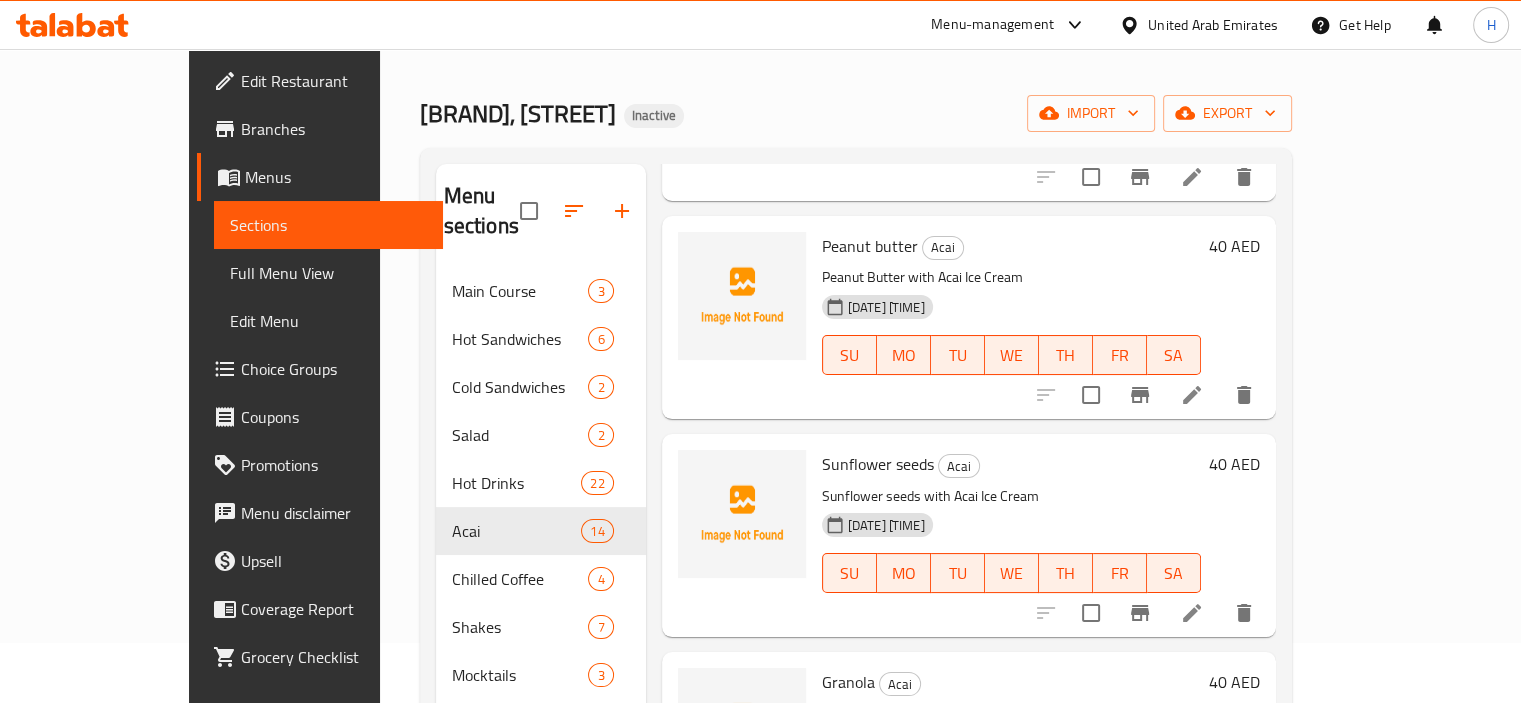 scroll, scrollTop: 2405, scrollLeft: 0, axis: vertical 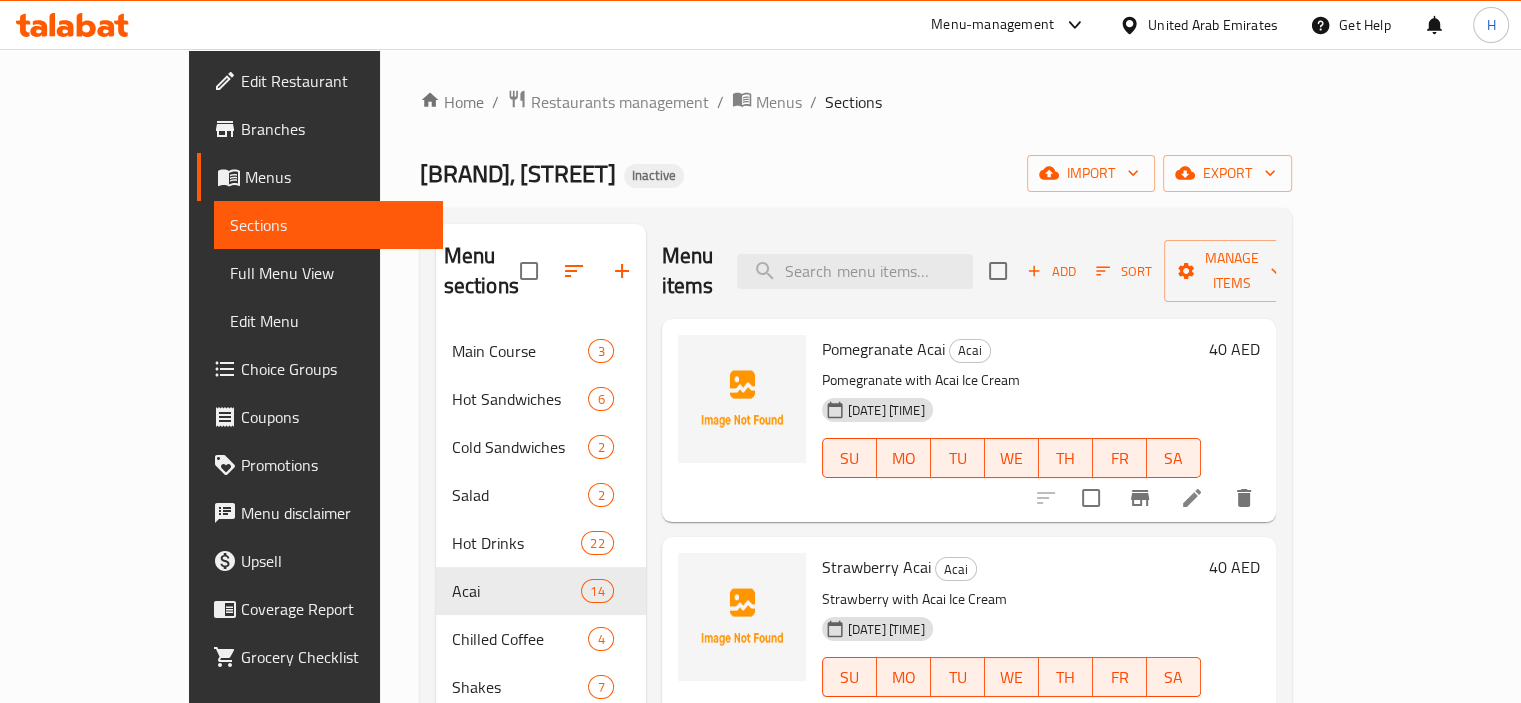 click on "Full Menu View" at bounding box center (328, 273) 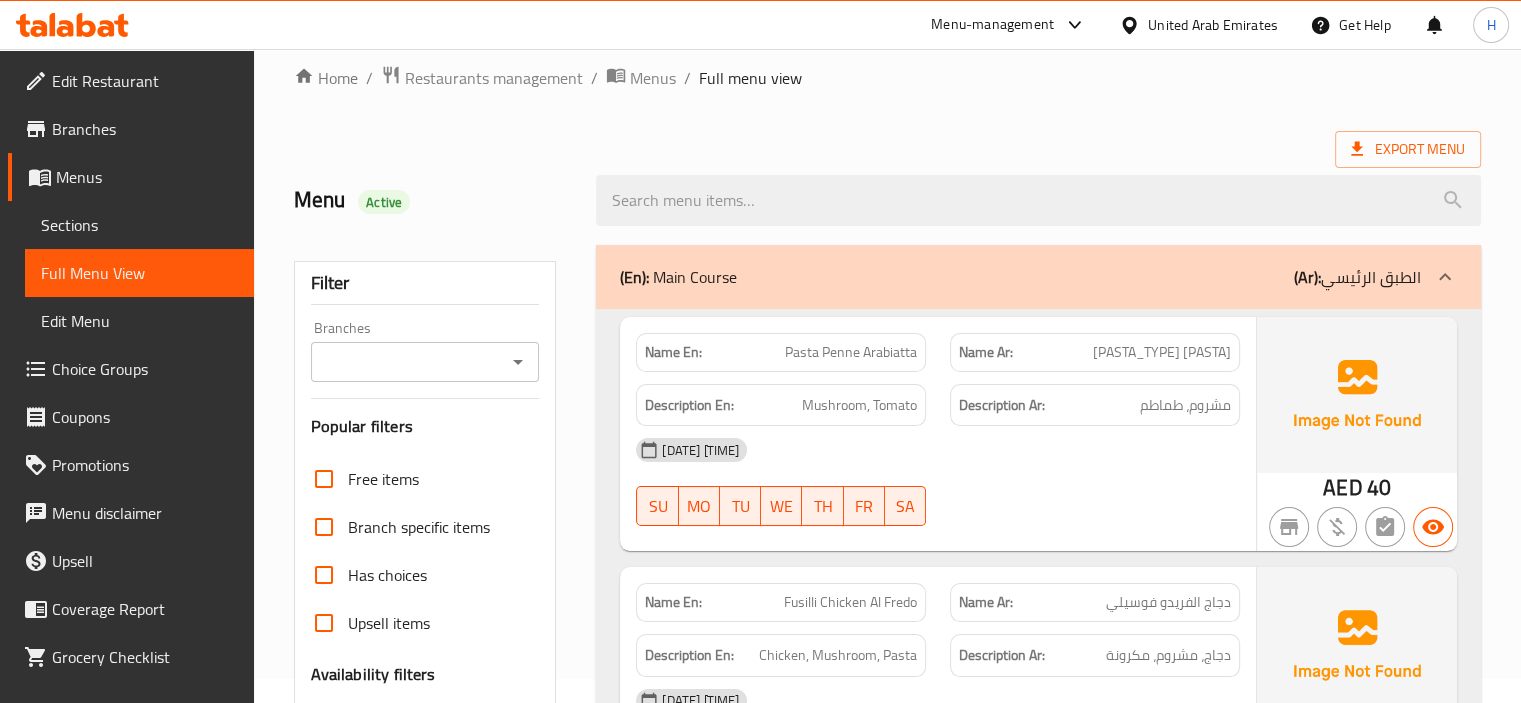 scroll, scrollTop: 48, scrollLeft: 0, axis: vertical 